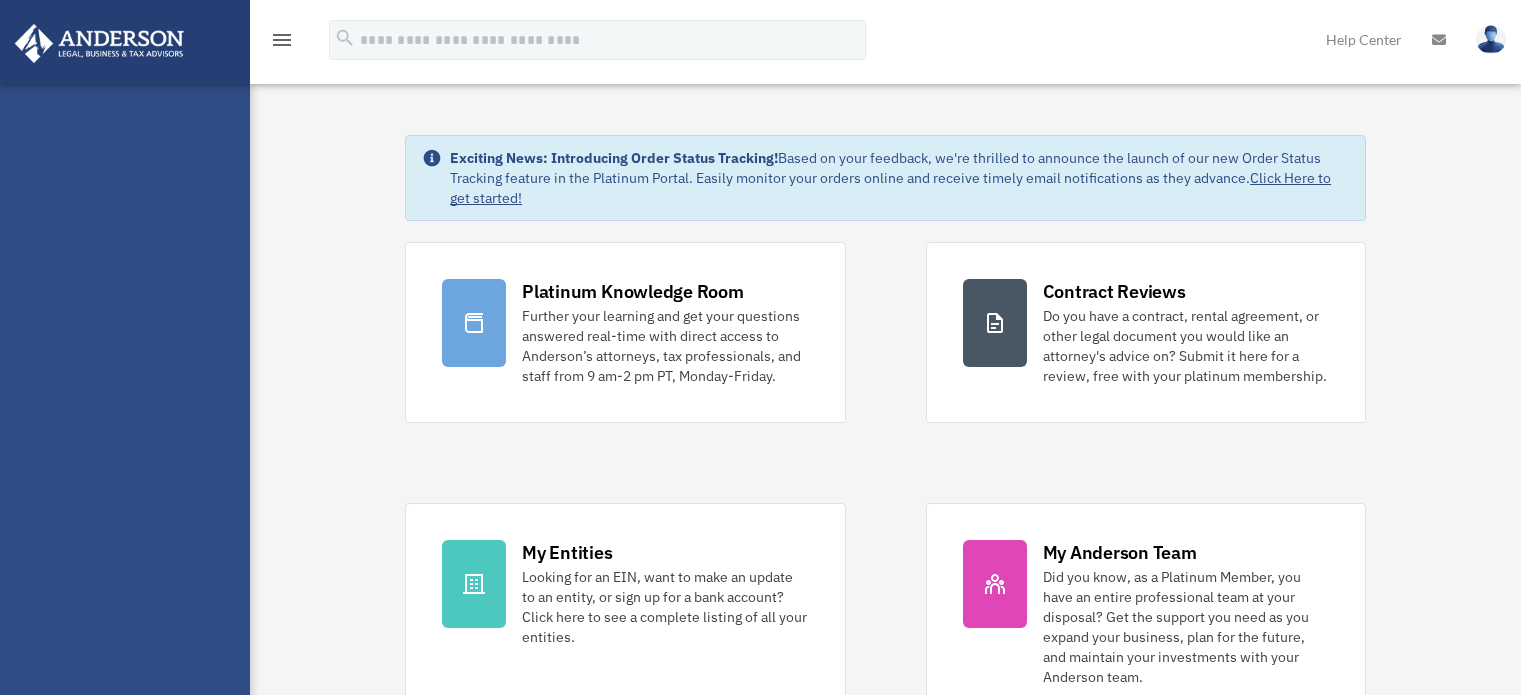 scroll, scrollTop: 0, scrollLeft: 0, axis: both 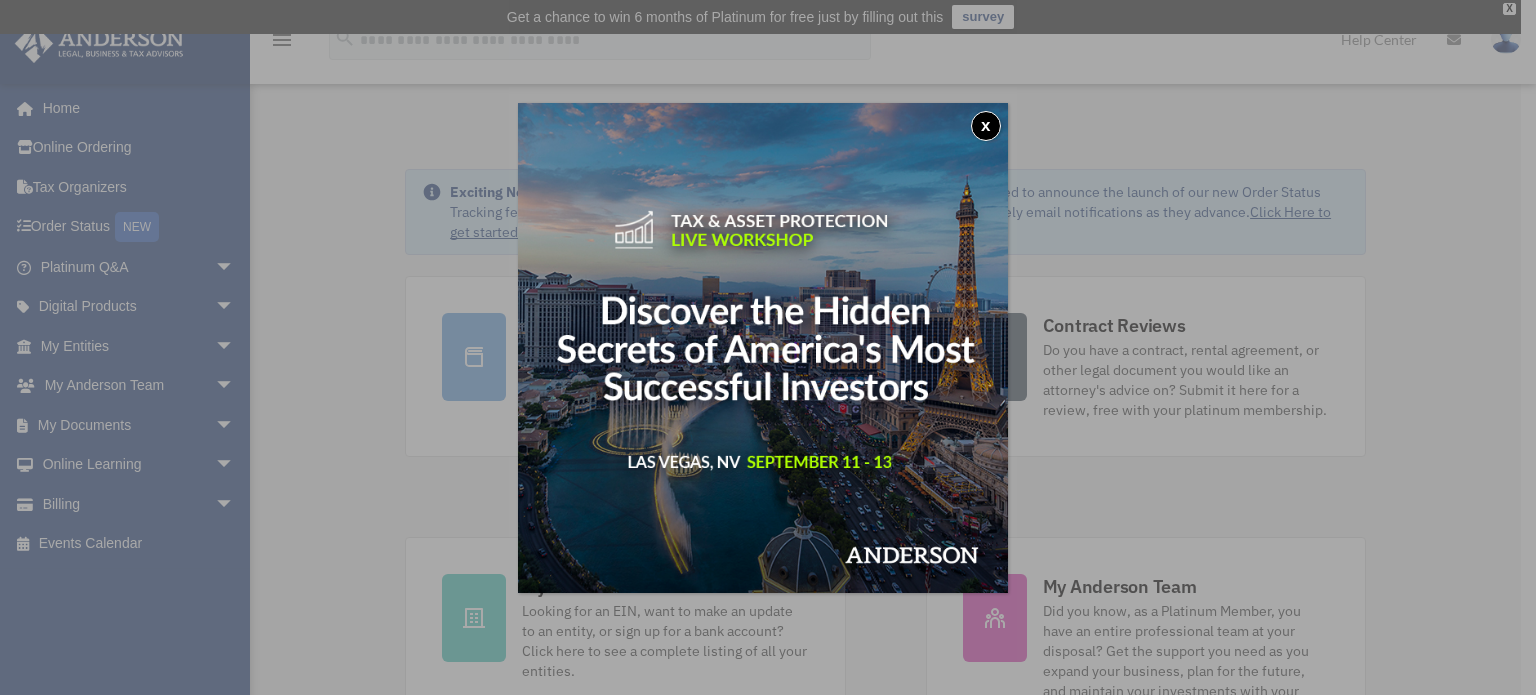 click on "x" at bounding box center [986, 126] 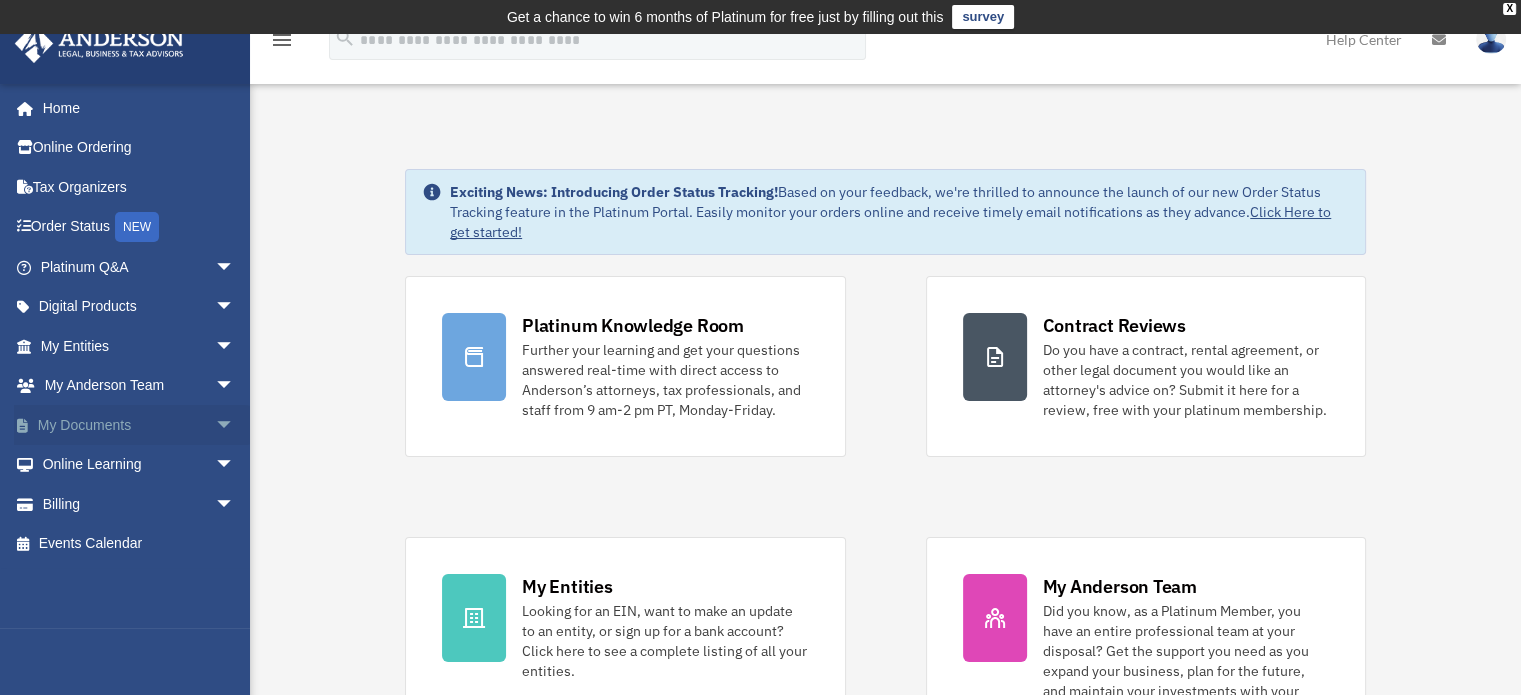 click on "arrow_drop_down" at bounding box center [235, 425] 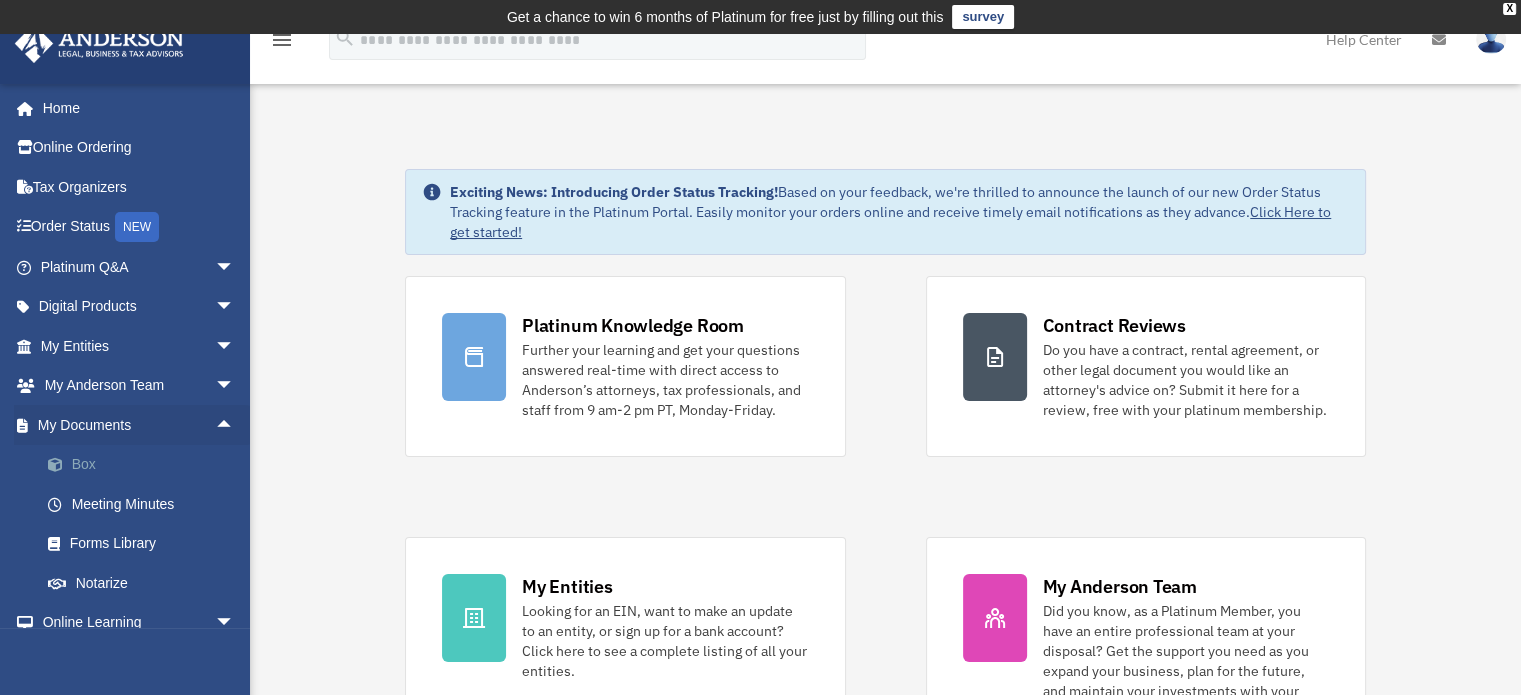 click on "Box" at bounding box center [146, 465] 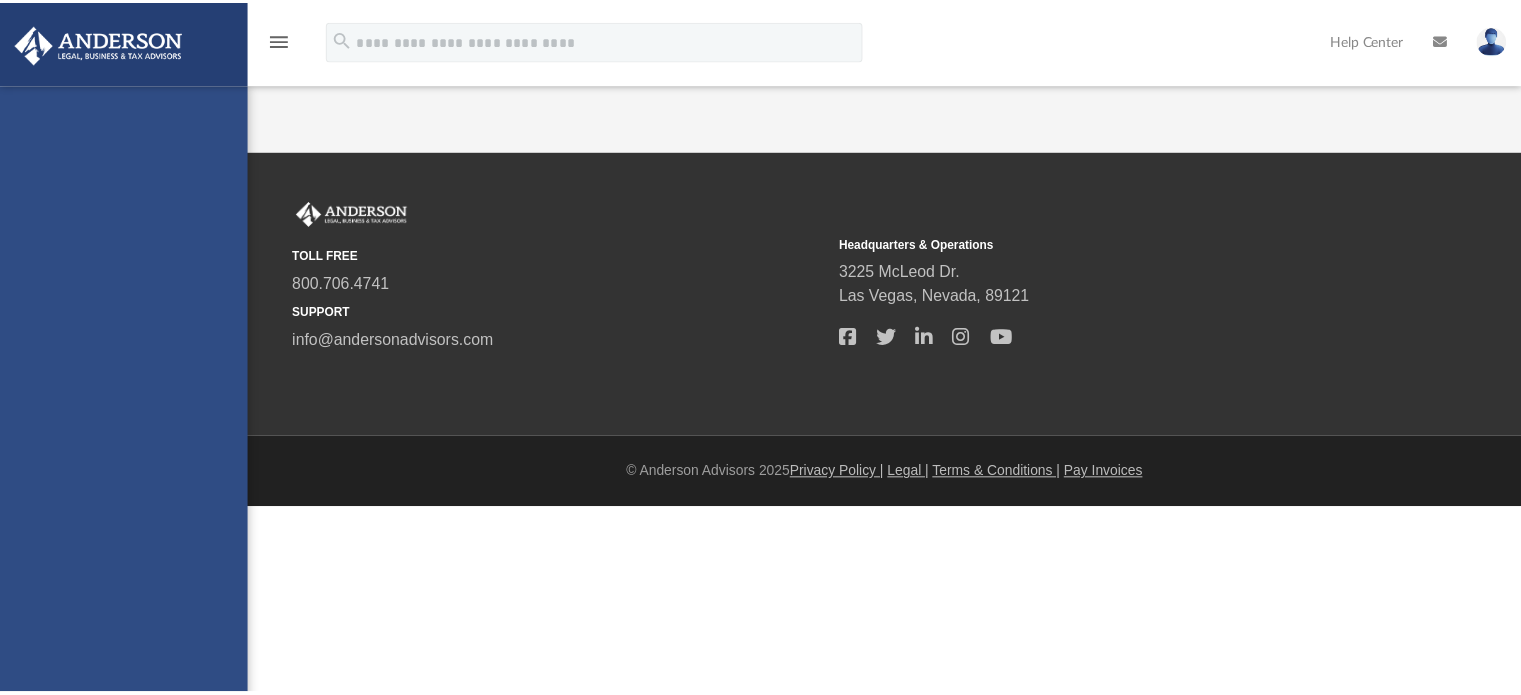scroll, scrollTop: 0, scrollLeft: 0, axis: both 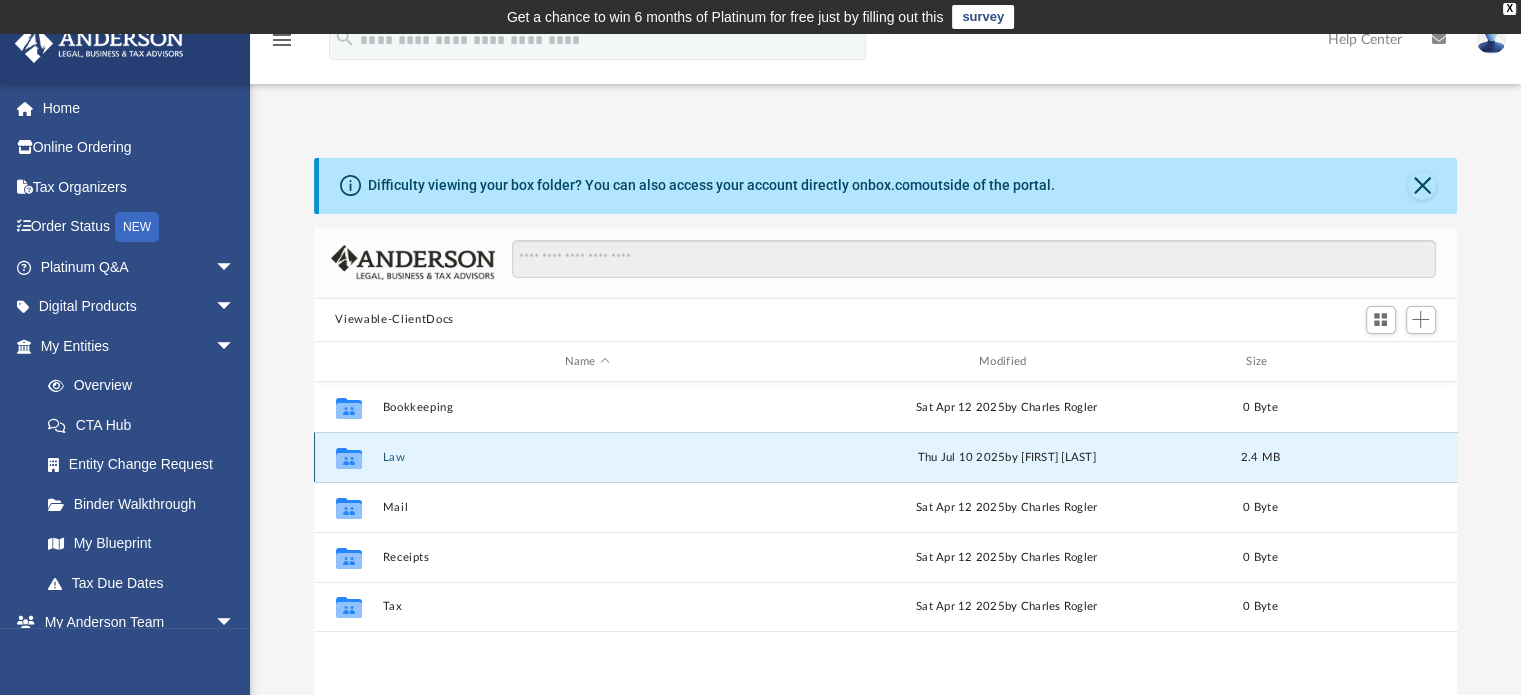 click on "Law" at bounding box center (587, 457) 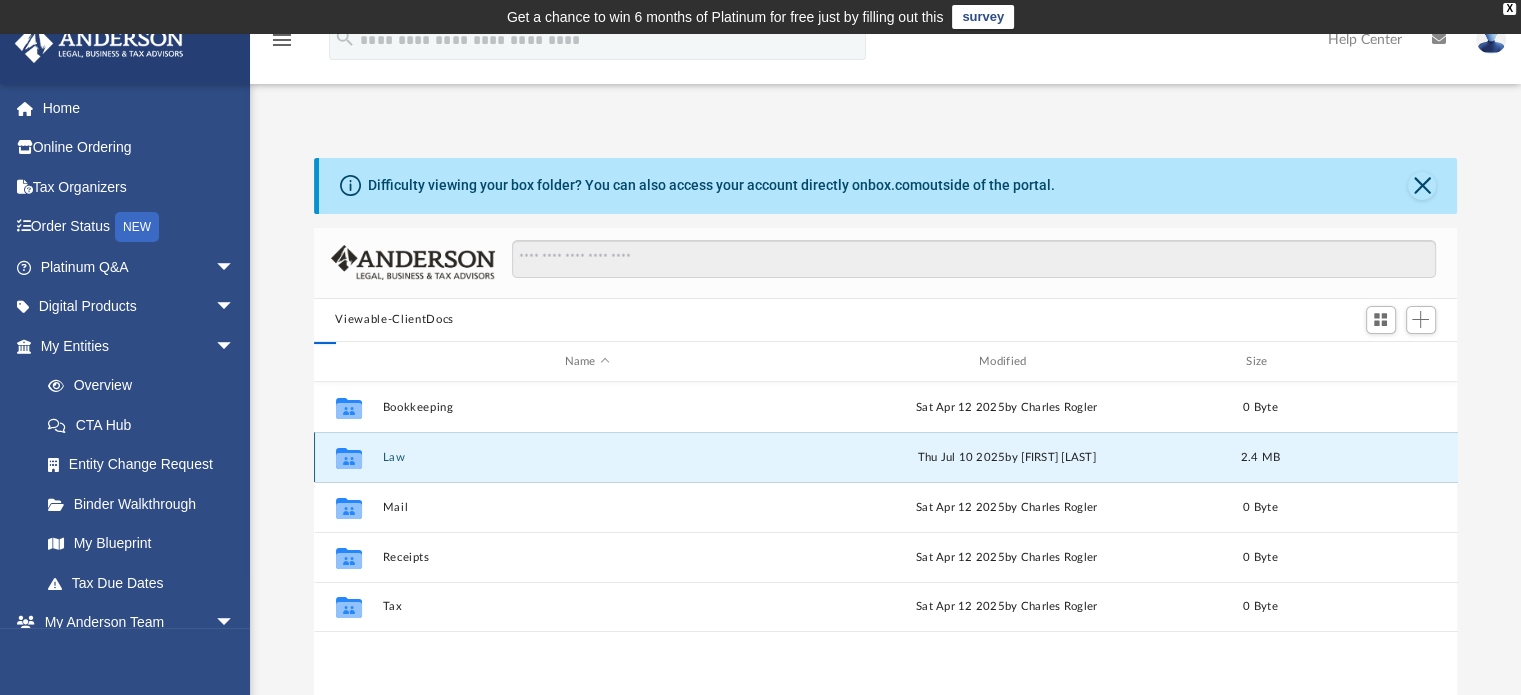 click on "Law" at bounding box center (587, 457) 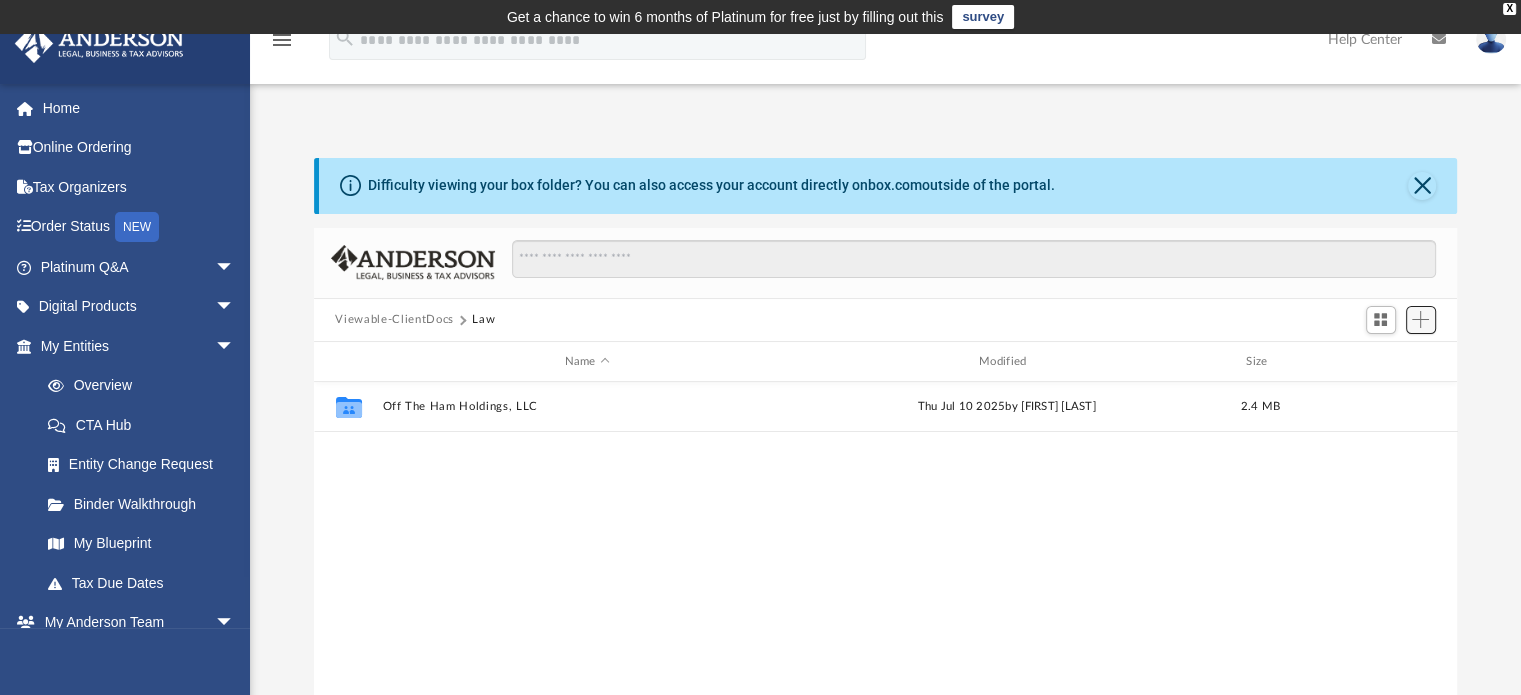 click at bounding box center (1420, 319) 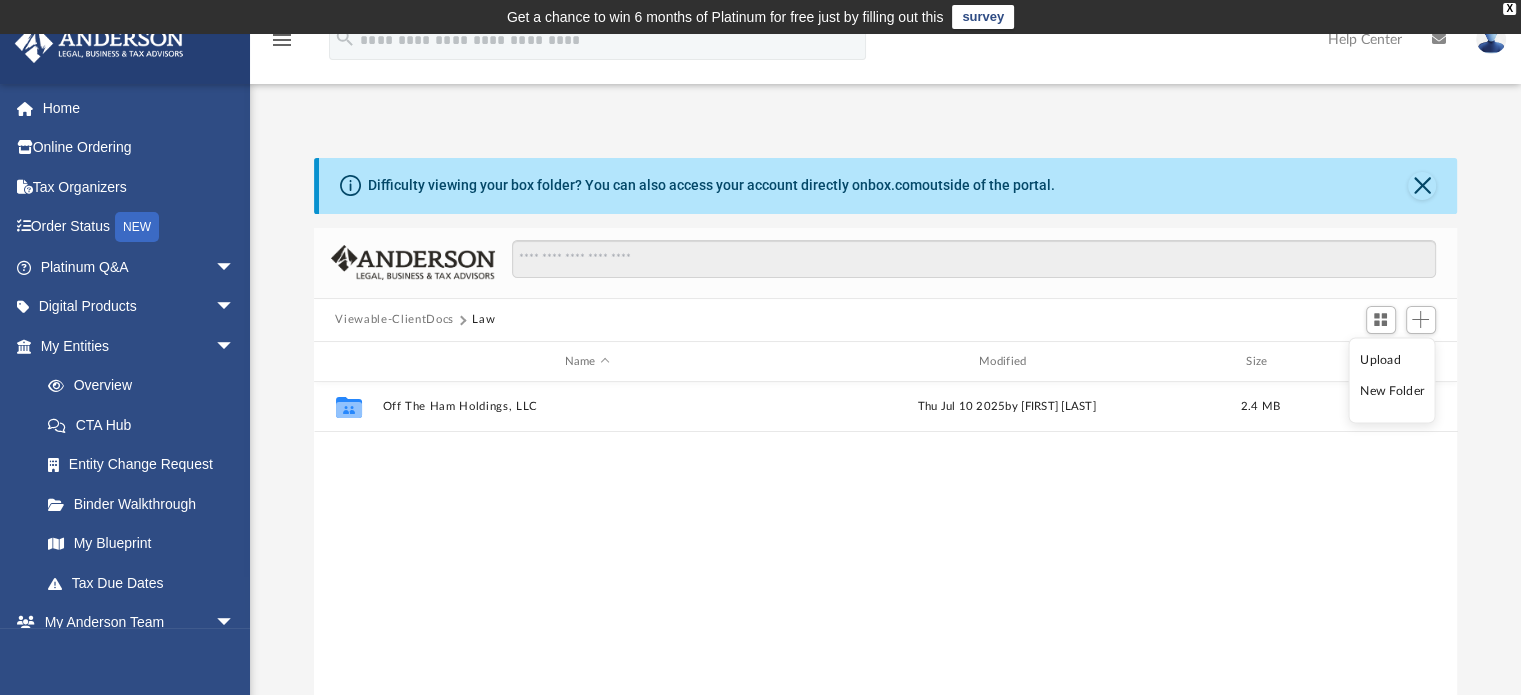 click on "Upload" at bounding box center [1392, 359] 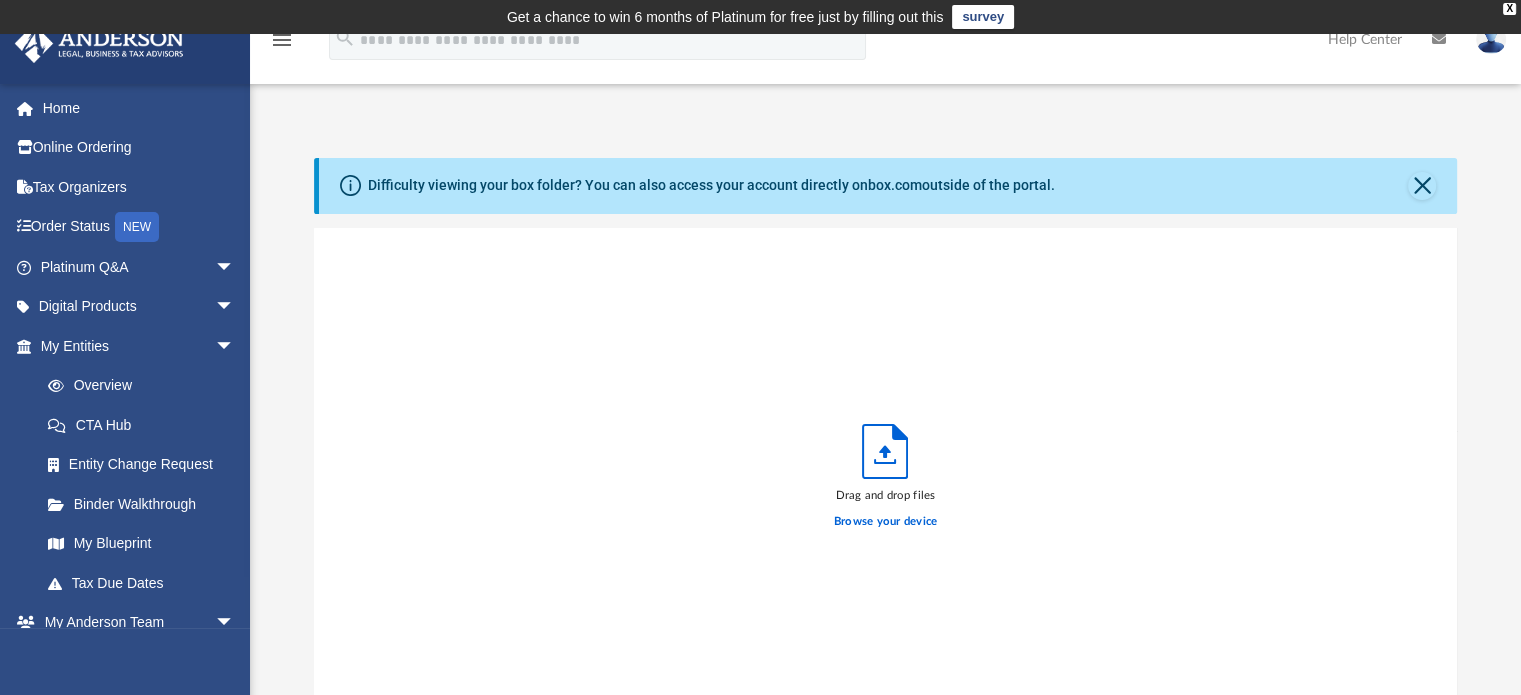 scroll, scrollTop: 16, scrollLeft: 16, axis: both 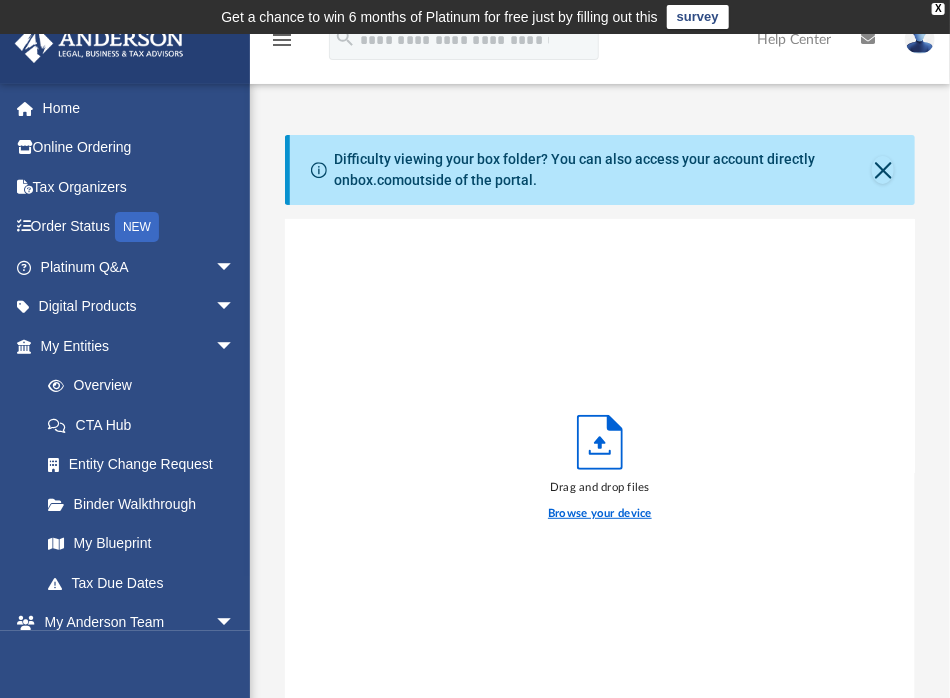 click on "Browse your device" at bounding box center (600, 514) 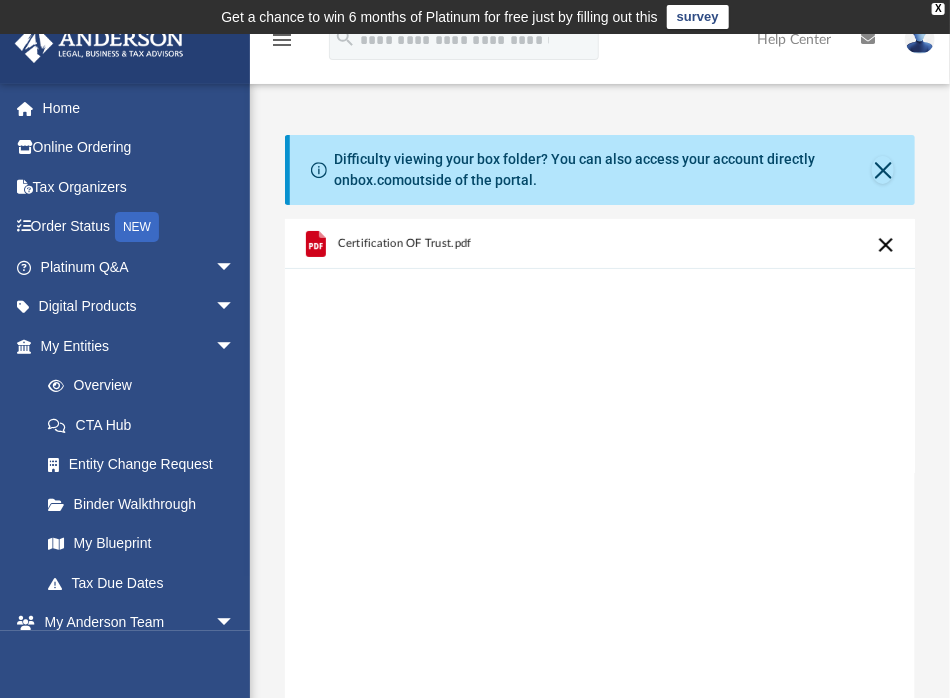 click on "Certification OF Trust.pdf" at bounding box center [600, 473] 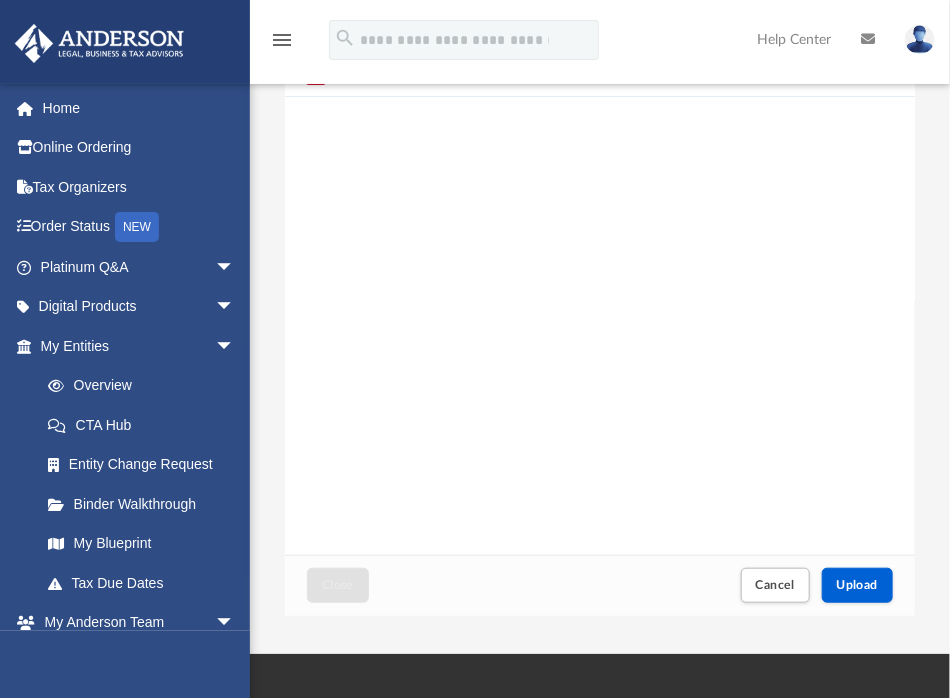scroll, scrollTop: 212, scrollLeft: 0, axis: vertical 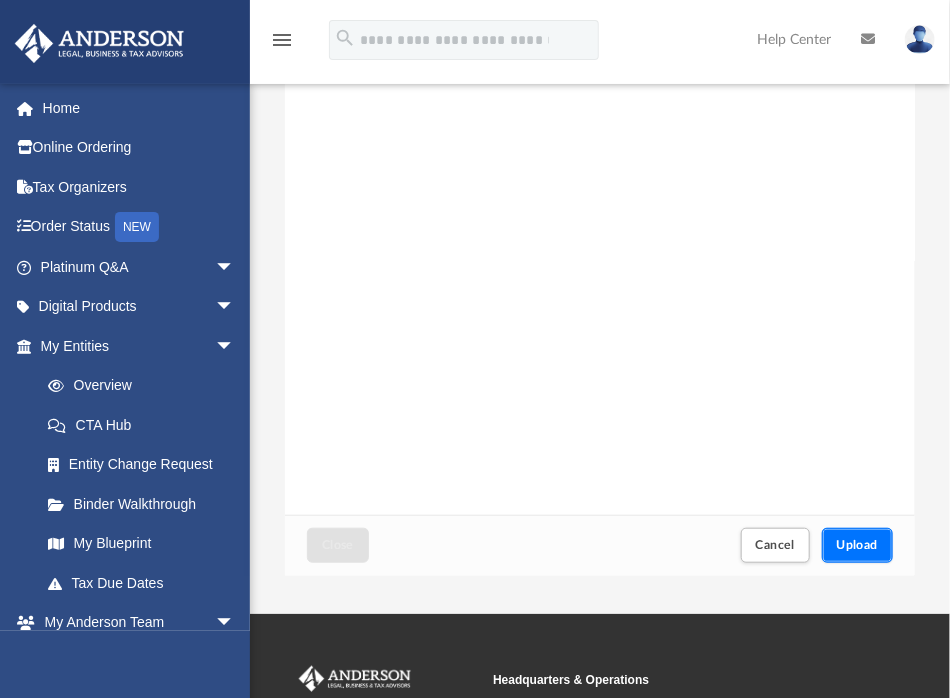 click on "Upload" at bounding box center [858, 545] 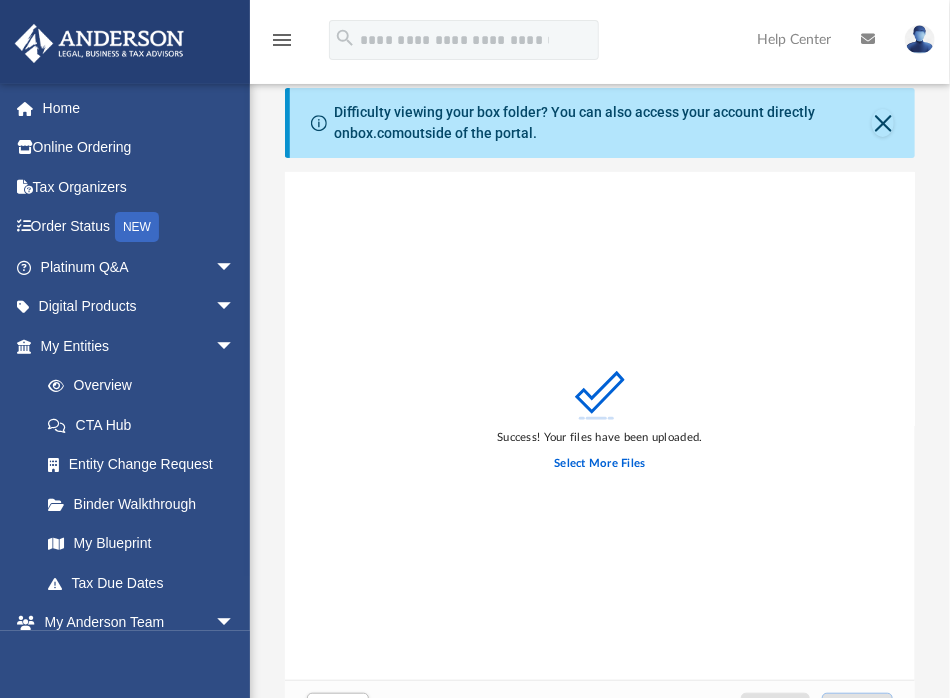 scroll, scrollTop: 0, scrollLeft: 0, axis: both 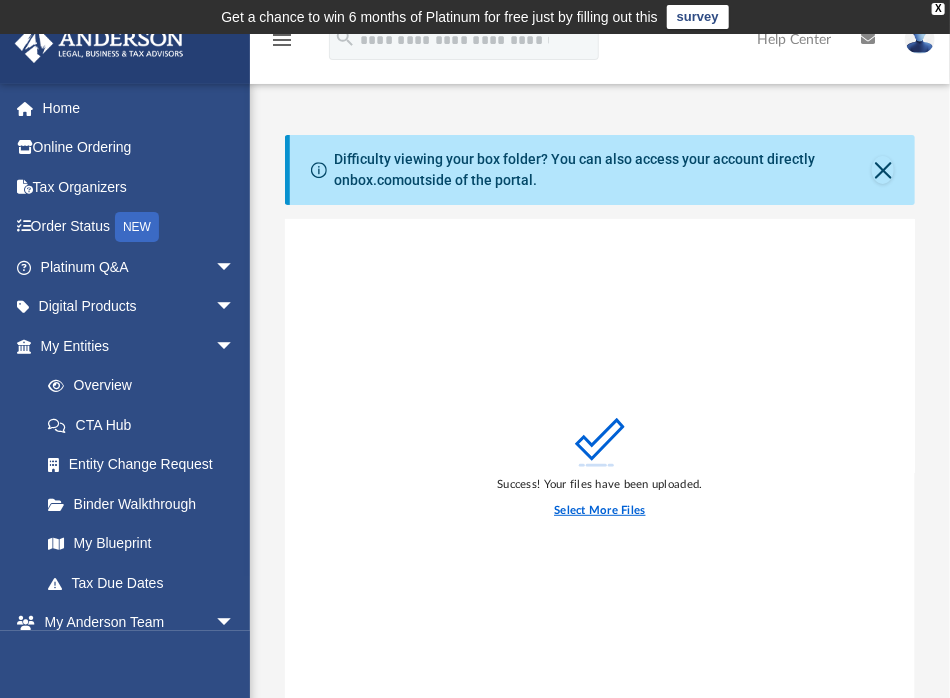 click on "Select More Files" at bounding box center (599, 511) 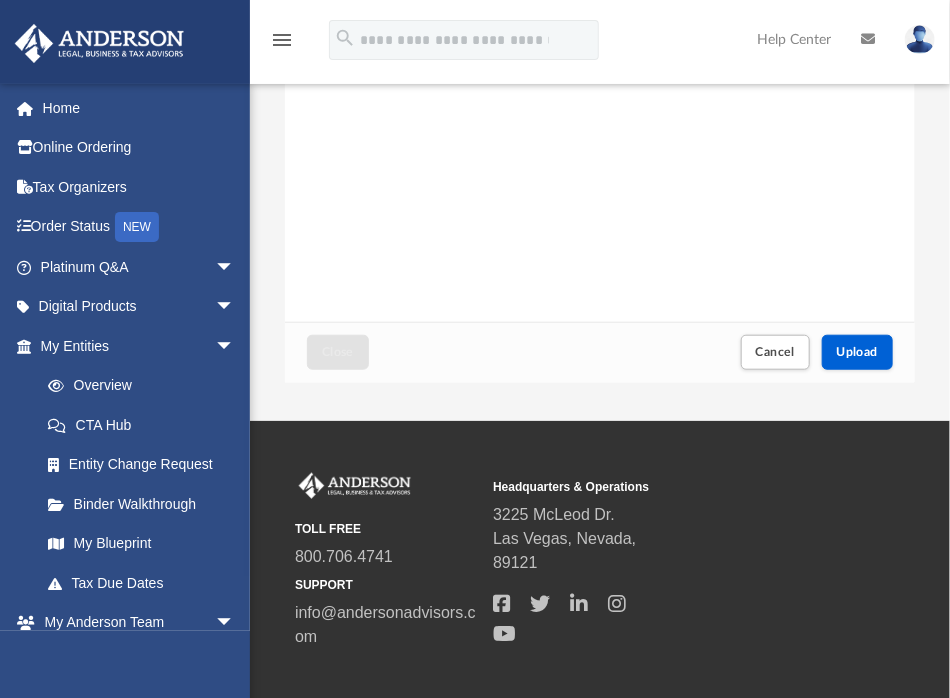 scroll, scrollTop: 414, scrollLeft: 0, axis: vertical 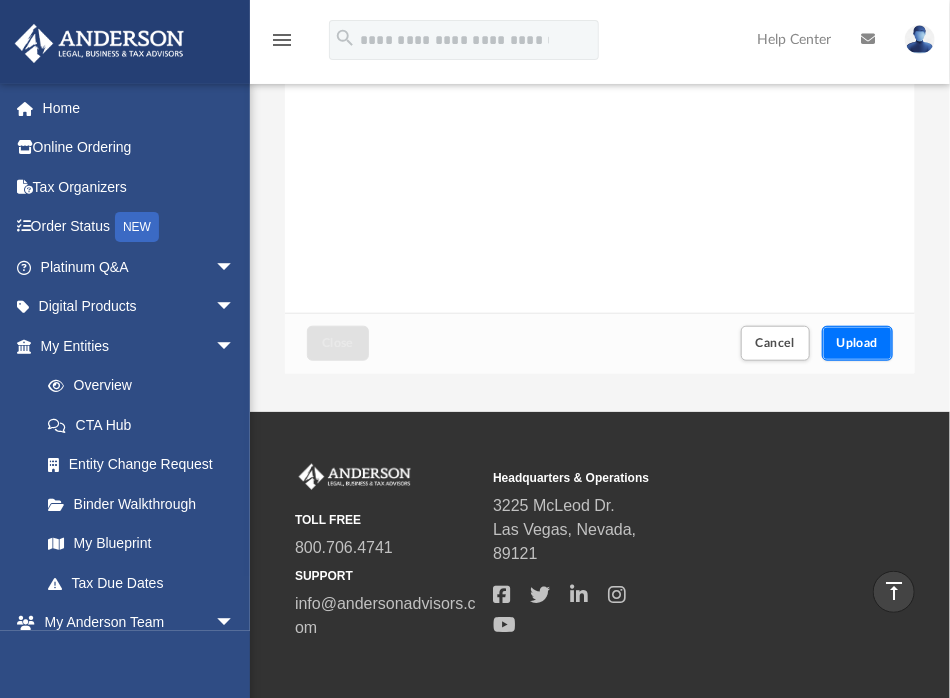 click on "Upload" at bounding box center (858, 343) 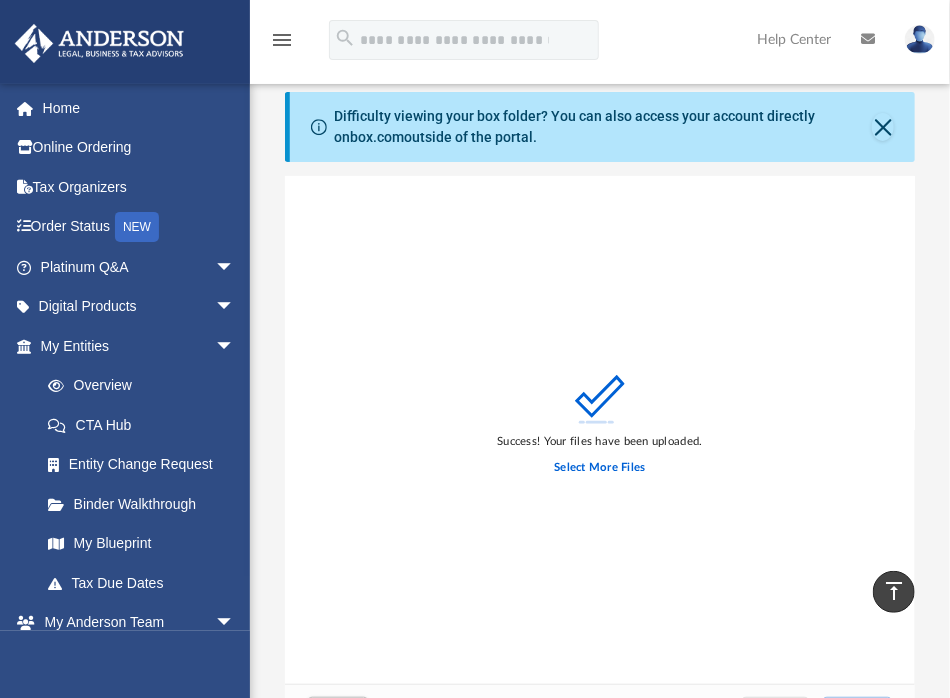scroll, scrollTop: 40, scrollLeft: 0, axis: vertical 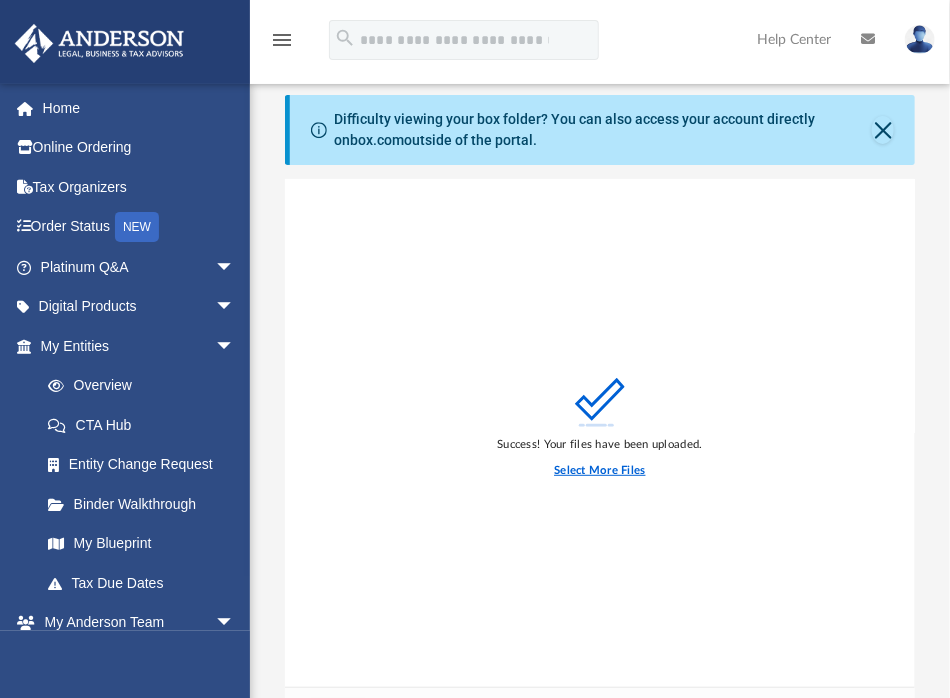 click on "Select More Files" at bounding box center (599, 471) 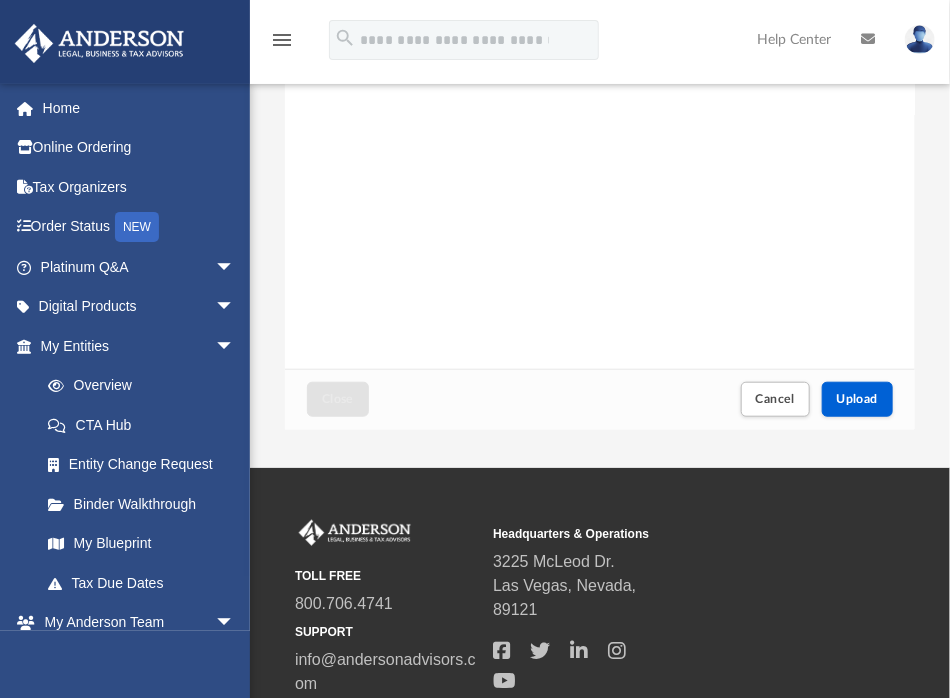 scroll, scrollTop: 359, scrollLeft: 0, axis: vertical 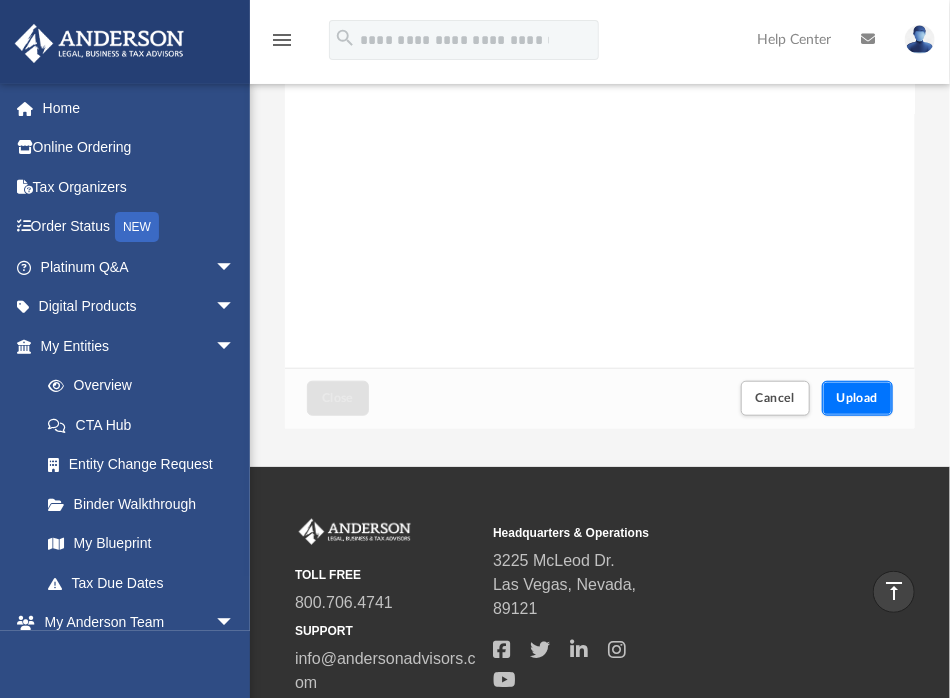 click on "Upload" at bounding box center [858, 398] 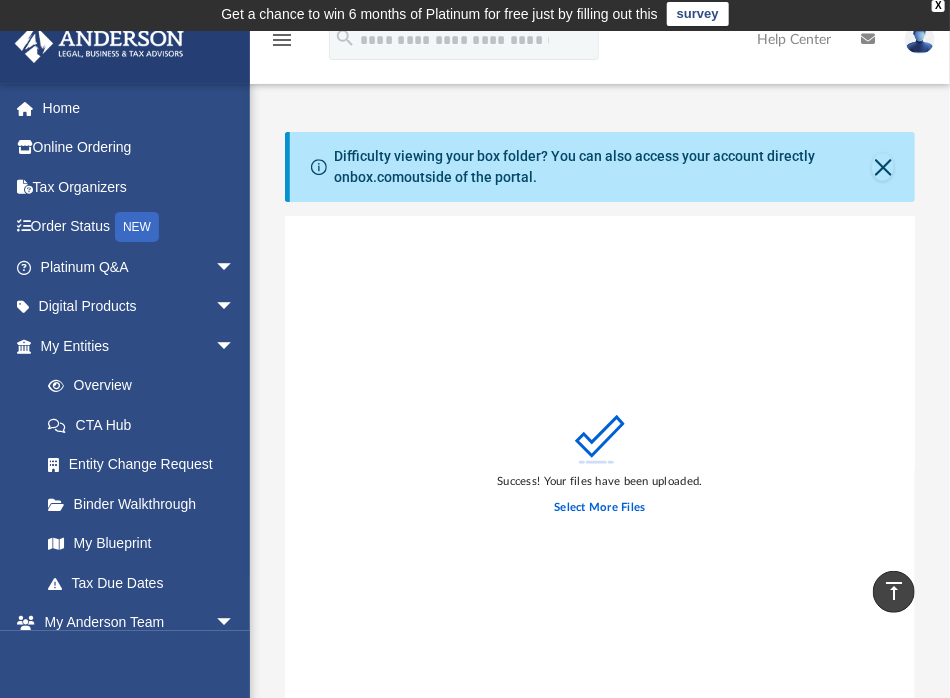 scroll, scrollTop: 0, scrollLeft: 0, axis: both 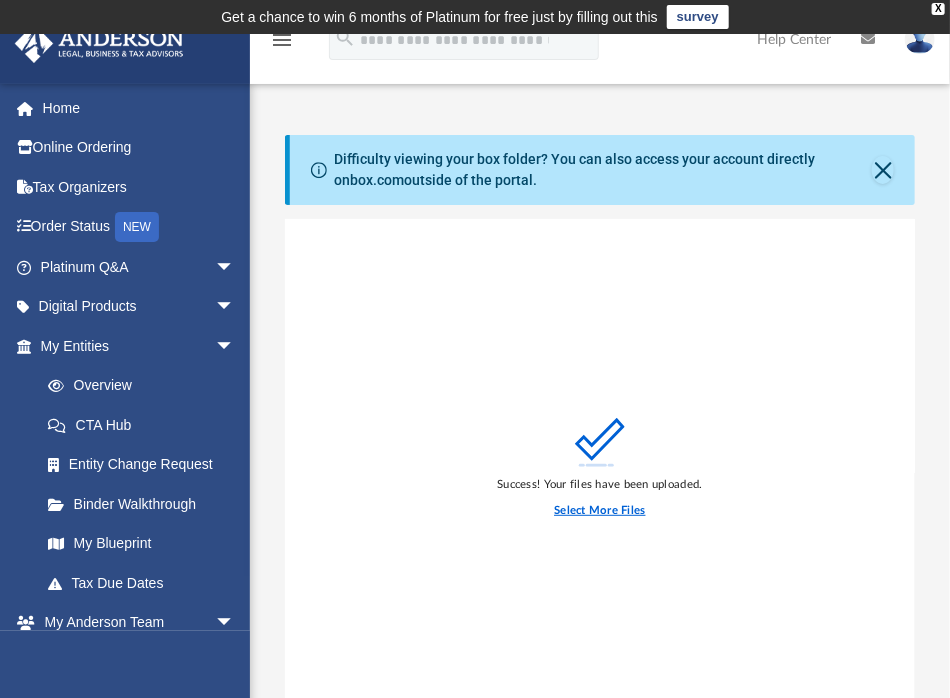 click on "Select More Files" at bounding box center [599, 511] 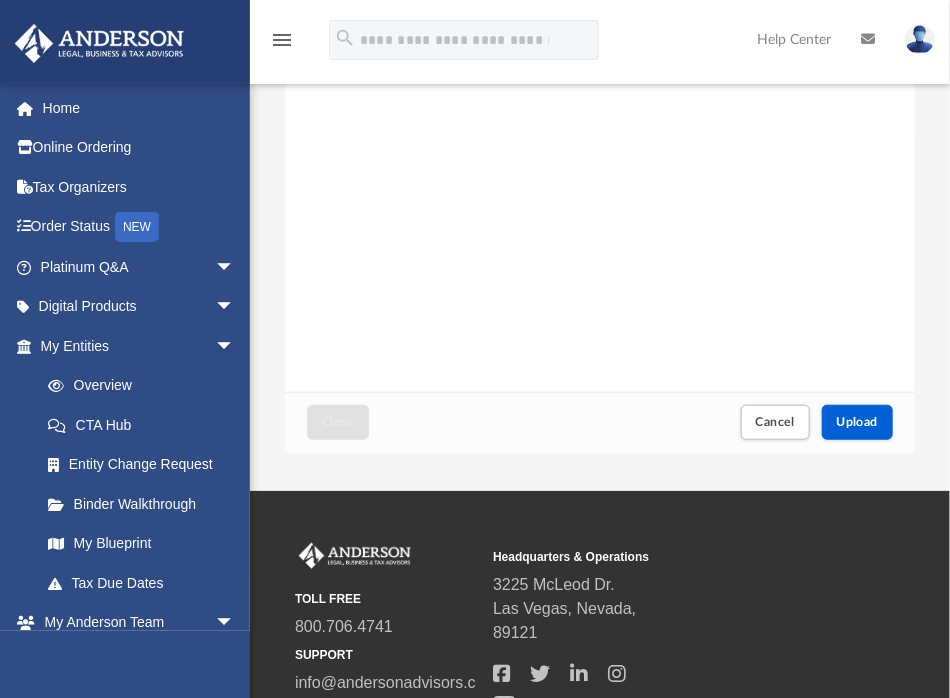 scroll, scrollTop: 340, scrollLeft: 0, axis: vertical 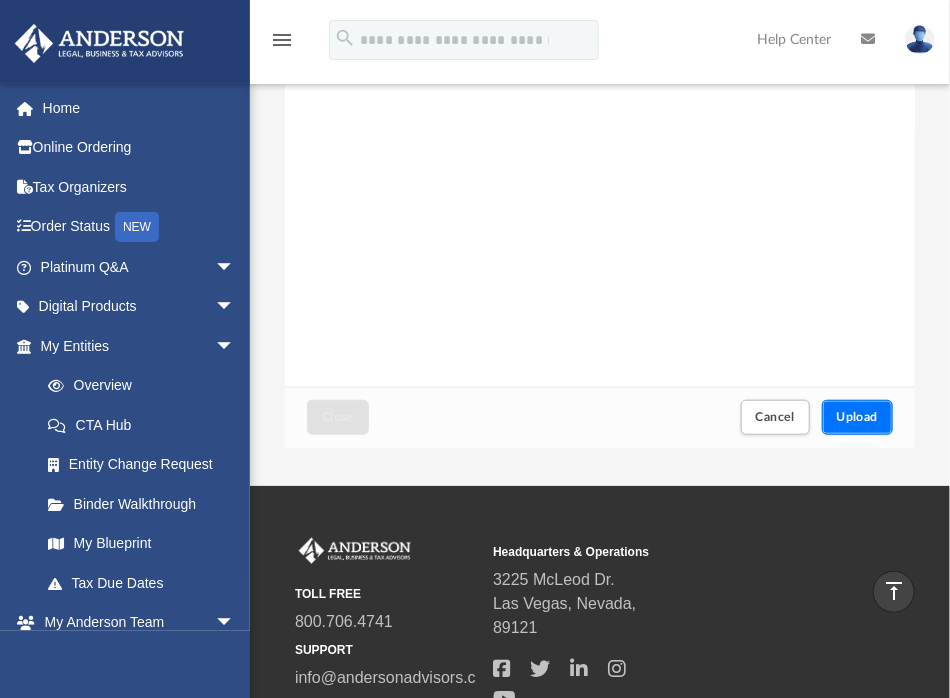 click on "Upload" at bounding box center (858, 417) 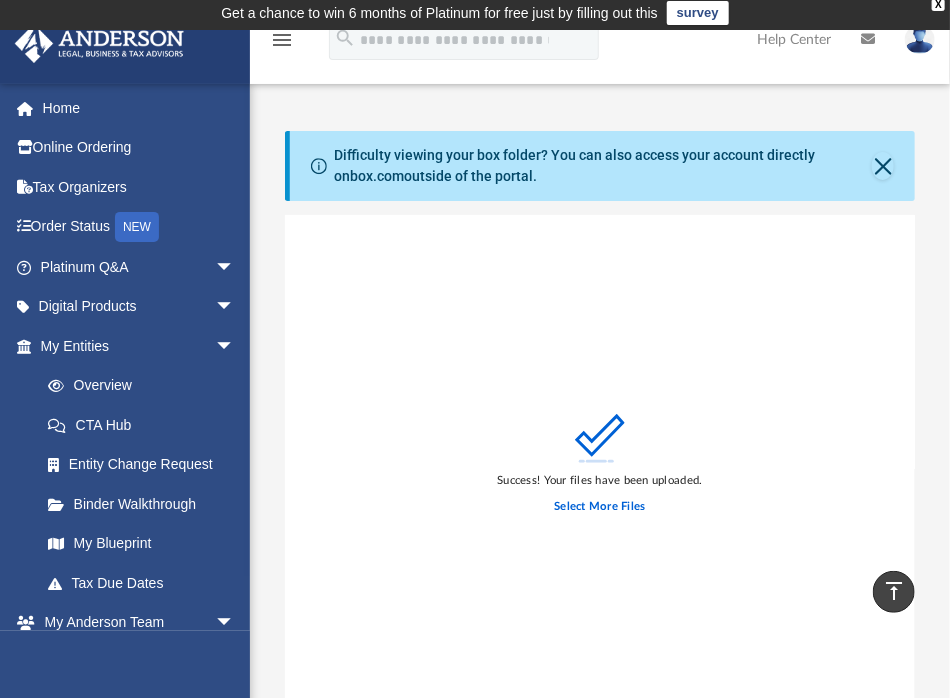 scroll, scrollTop: 0, scrollLeft: 0, axis: both 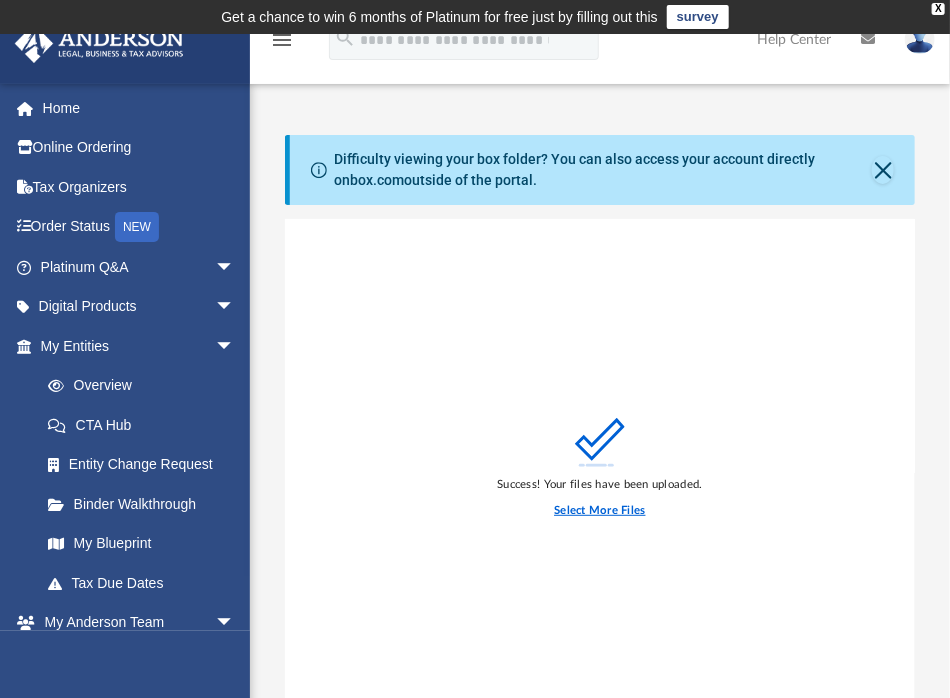 click on "Select More Files" at bounding box center (599, 511) 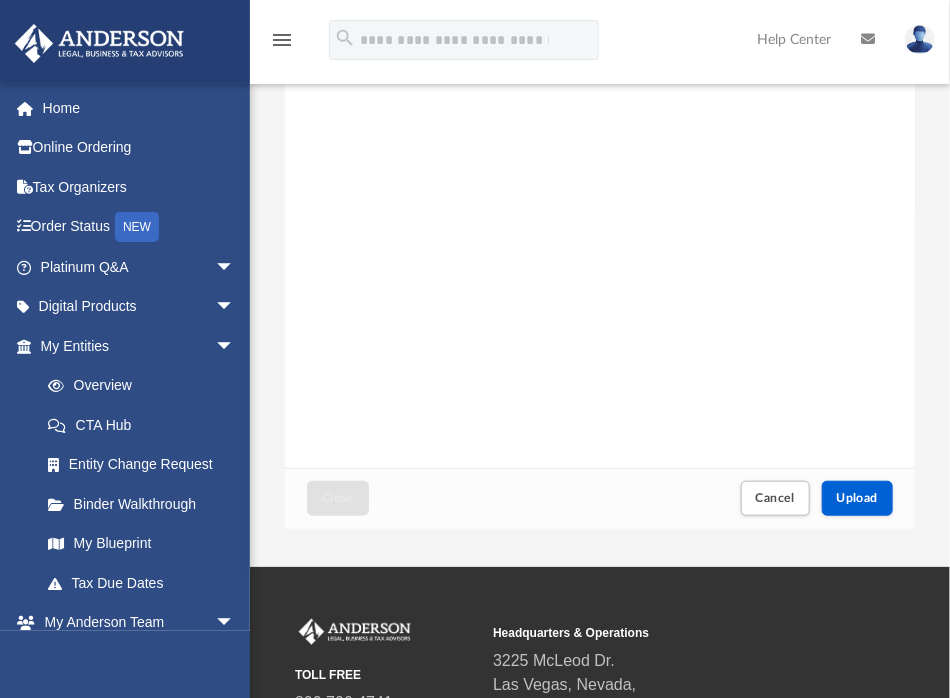 scroll, scrollTop: 312, scrollLeft: 0, axis: vertical 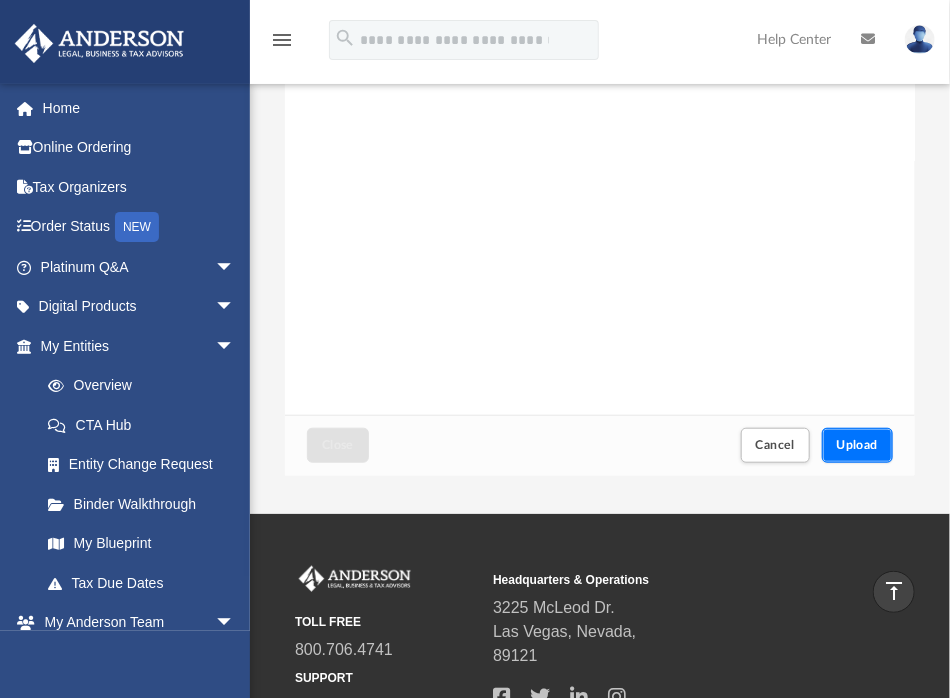 click on "Upload" at bounding box center [858, 445] 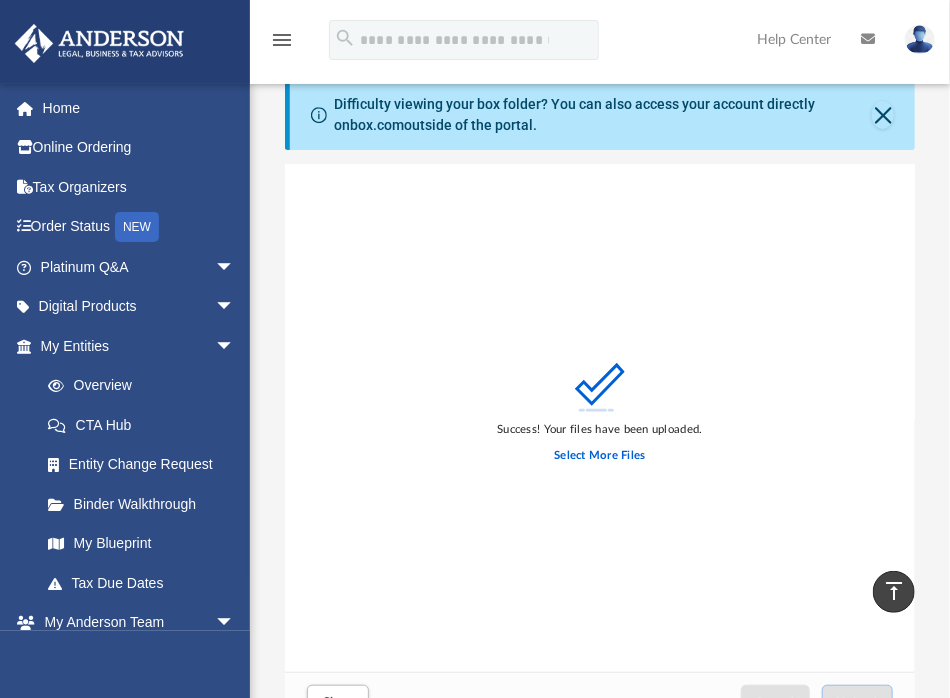 scroll, scrollTop: 52, scrollLeft: 0, axis: vertical 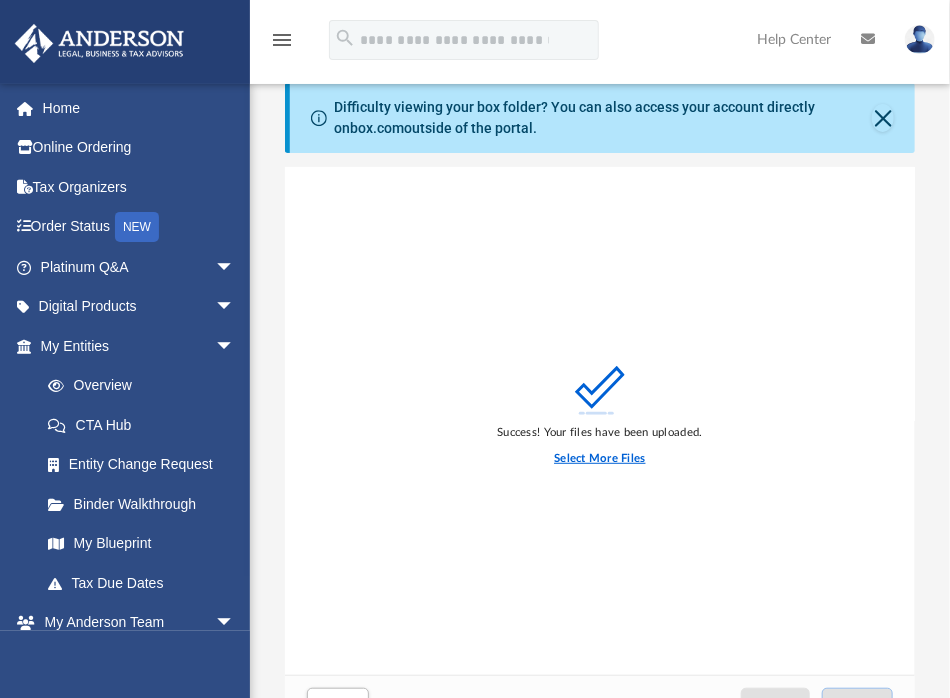 click on "Select More Files" at bounding box center [599, 459] 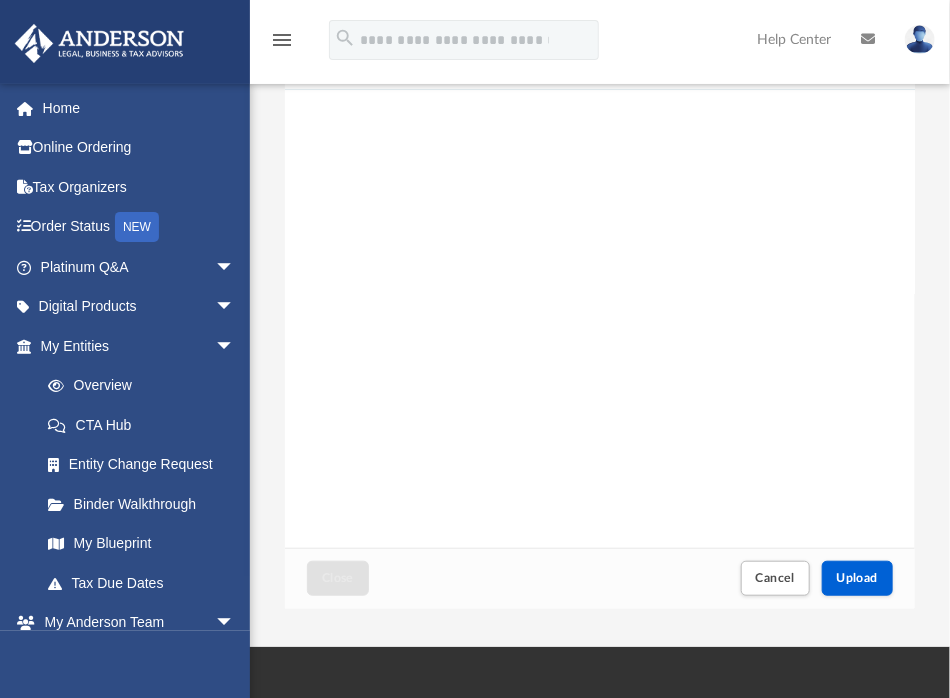 scroll, scrollTop: 404, scrollLeft: 0, axis: vertical 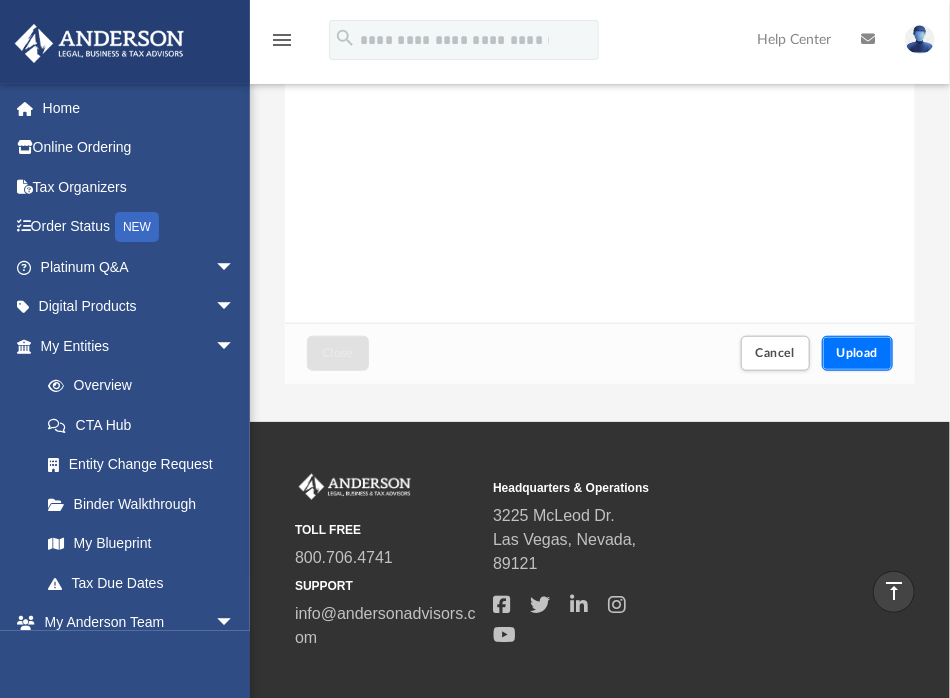 click on "Upload" at bounding box center [858, 353] 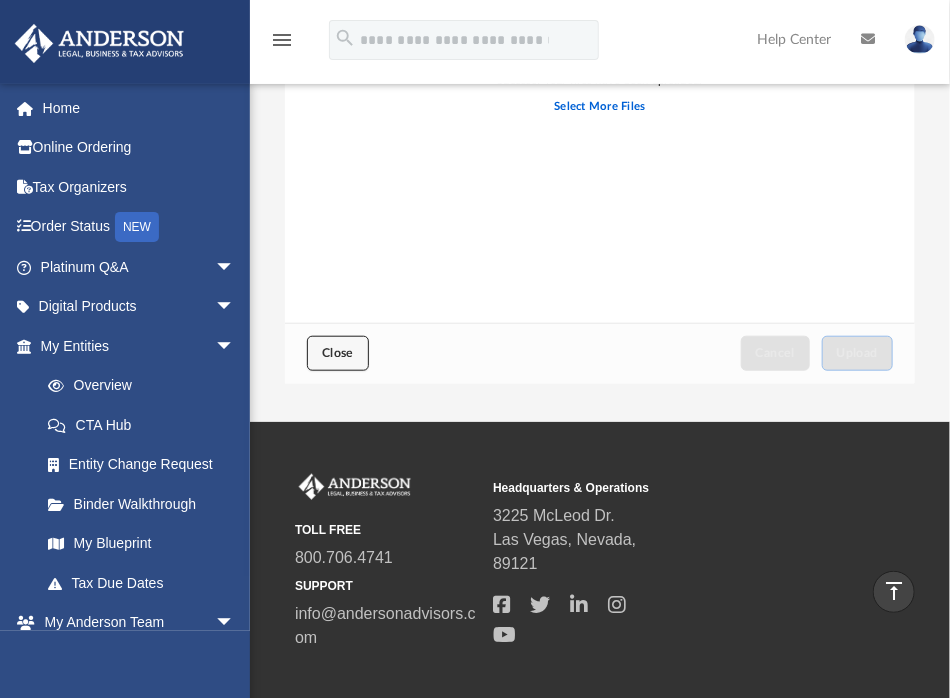click on "Close" at bounding box center [338, 353] 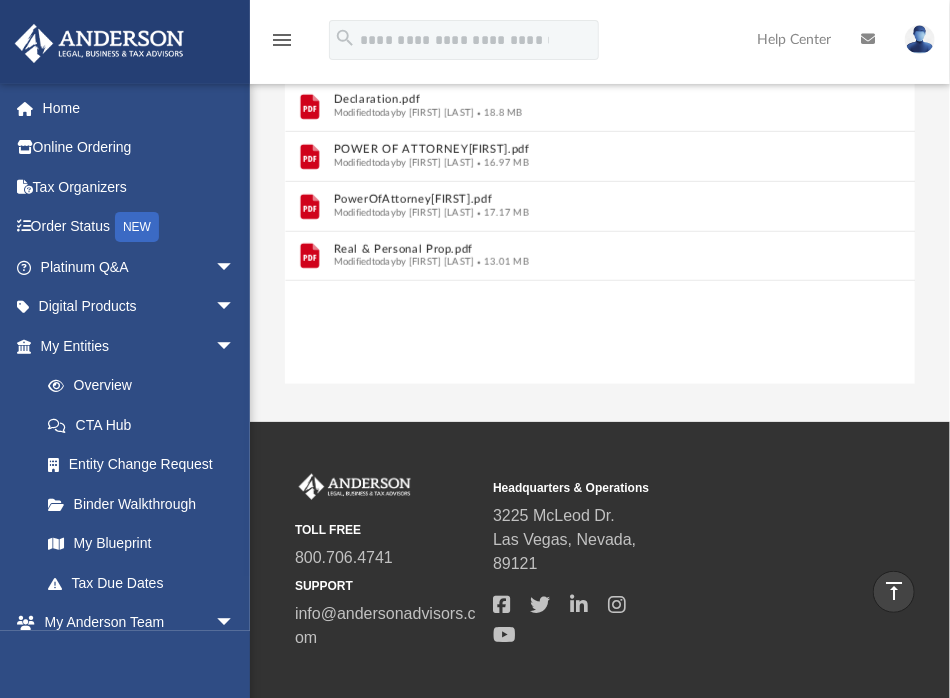 scroll, scrollTop: 0, scrollLeft: 0, axis: both 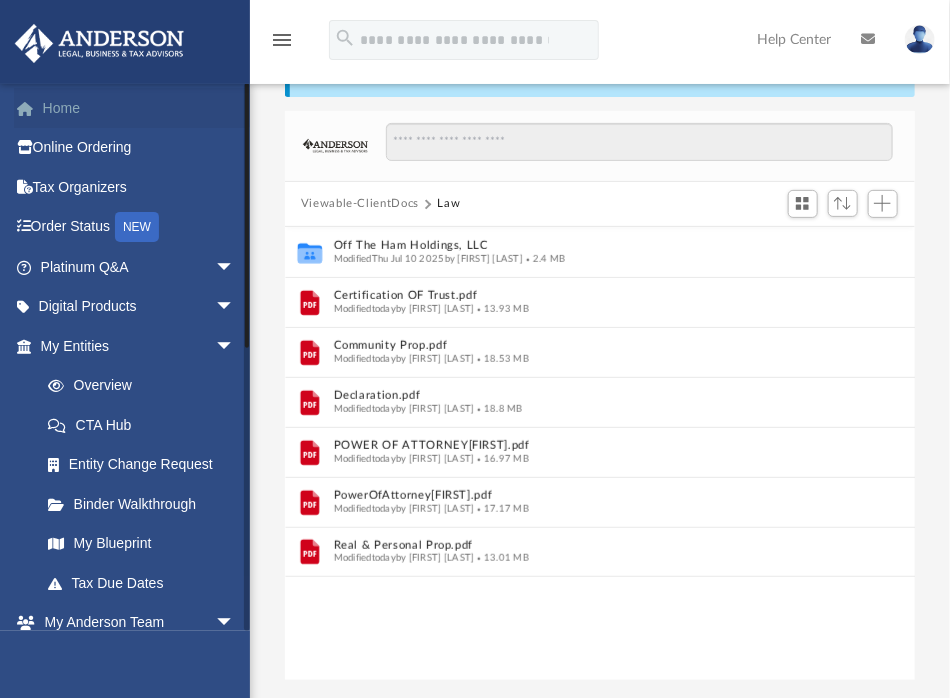 click on "Home" at bounding box center (139, 108) 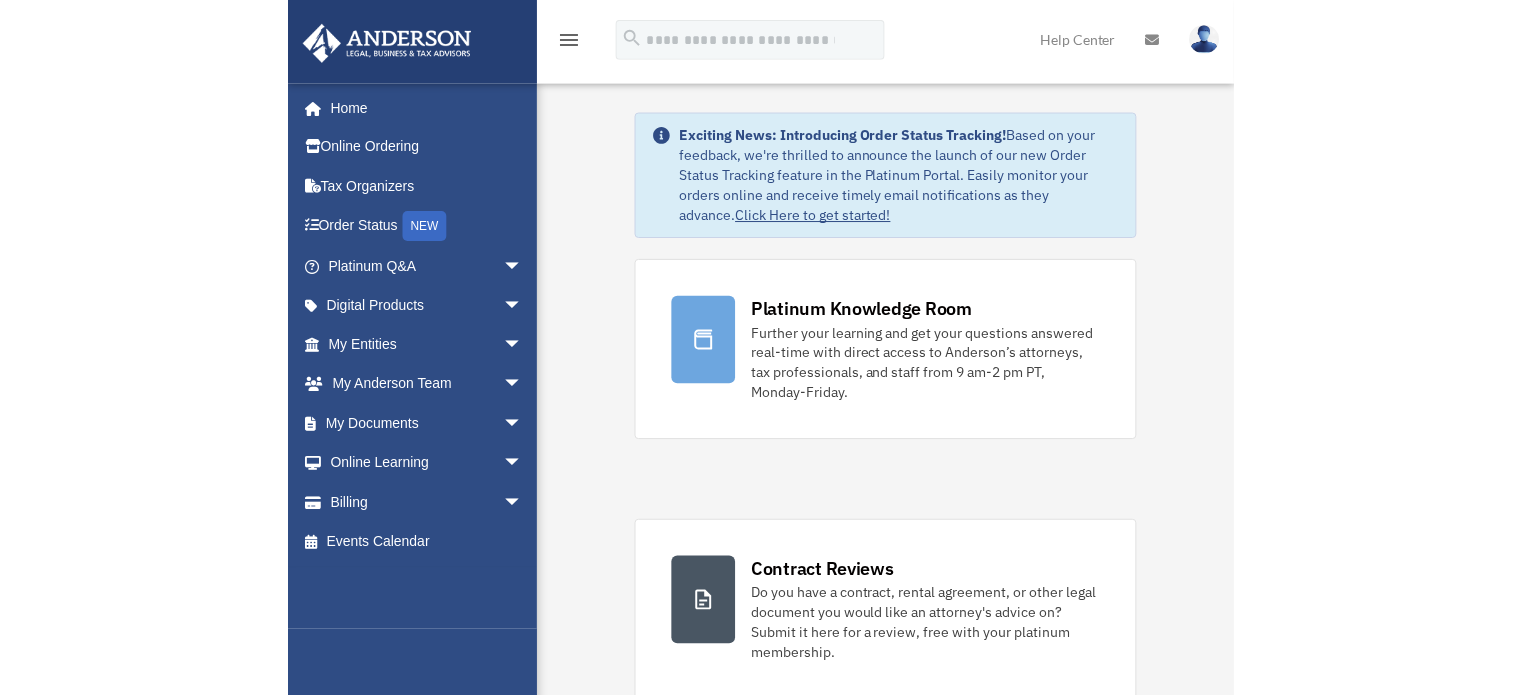 scroll, scrollTop: 0, scrollLeft: 0, axis: both 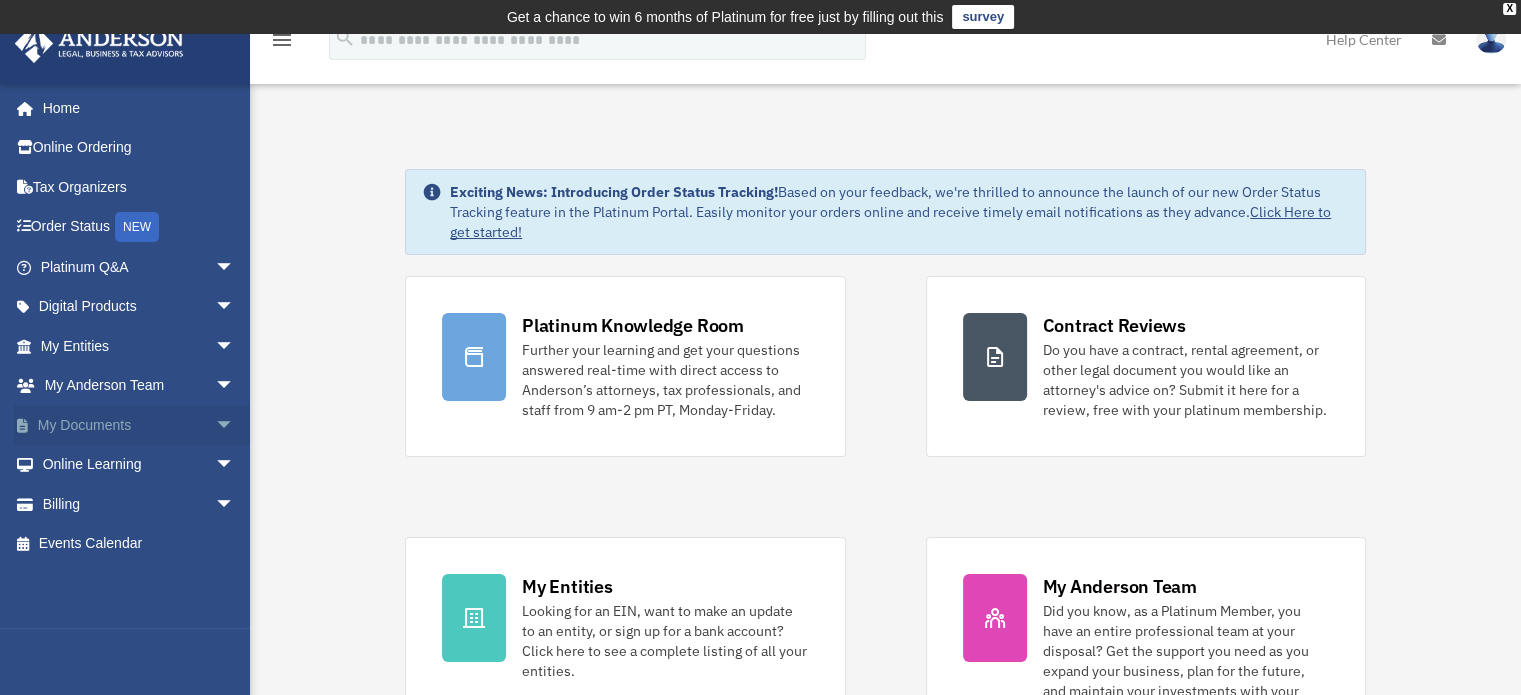 click on "arrow_drop_down" at bounding box center (235, 425) 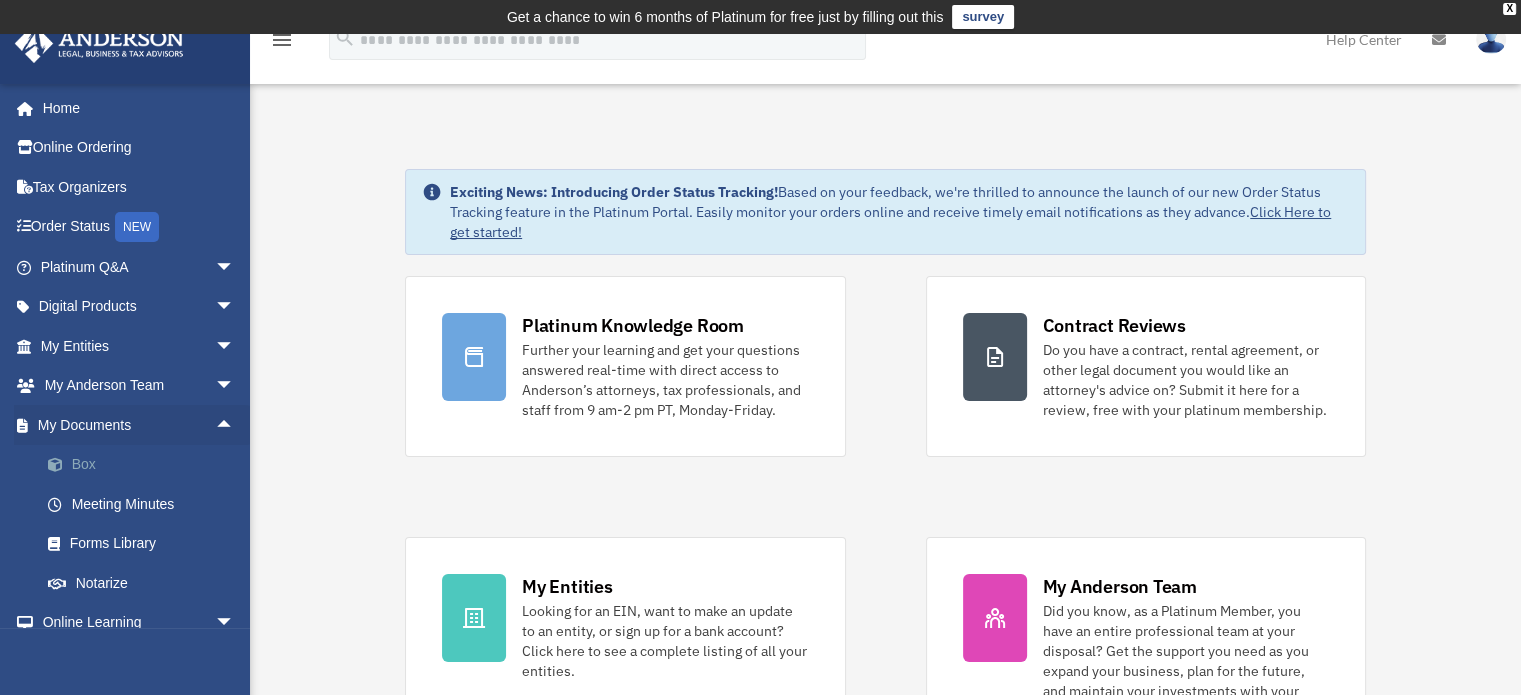 click on "Box" at bounding box center (146, 465) 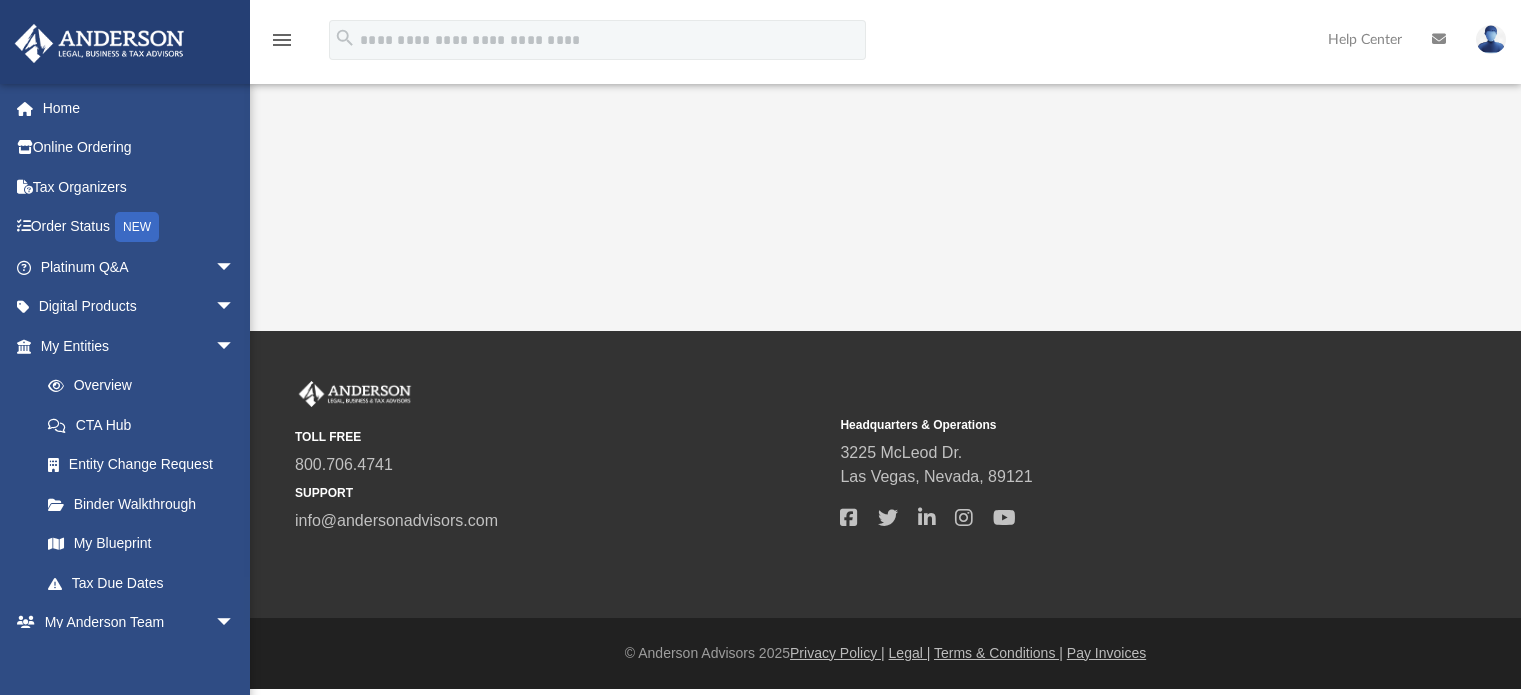 scroll, scrollTop: 0, scrollLeft: 0, axis: both 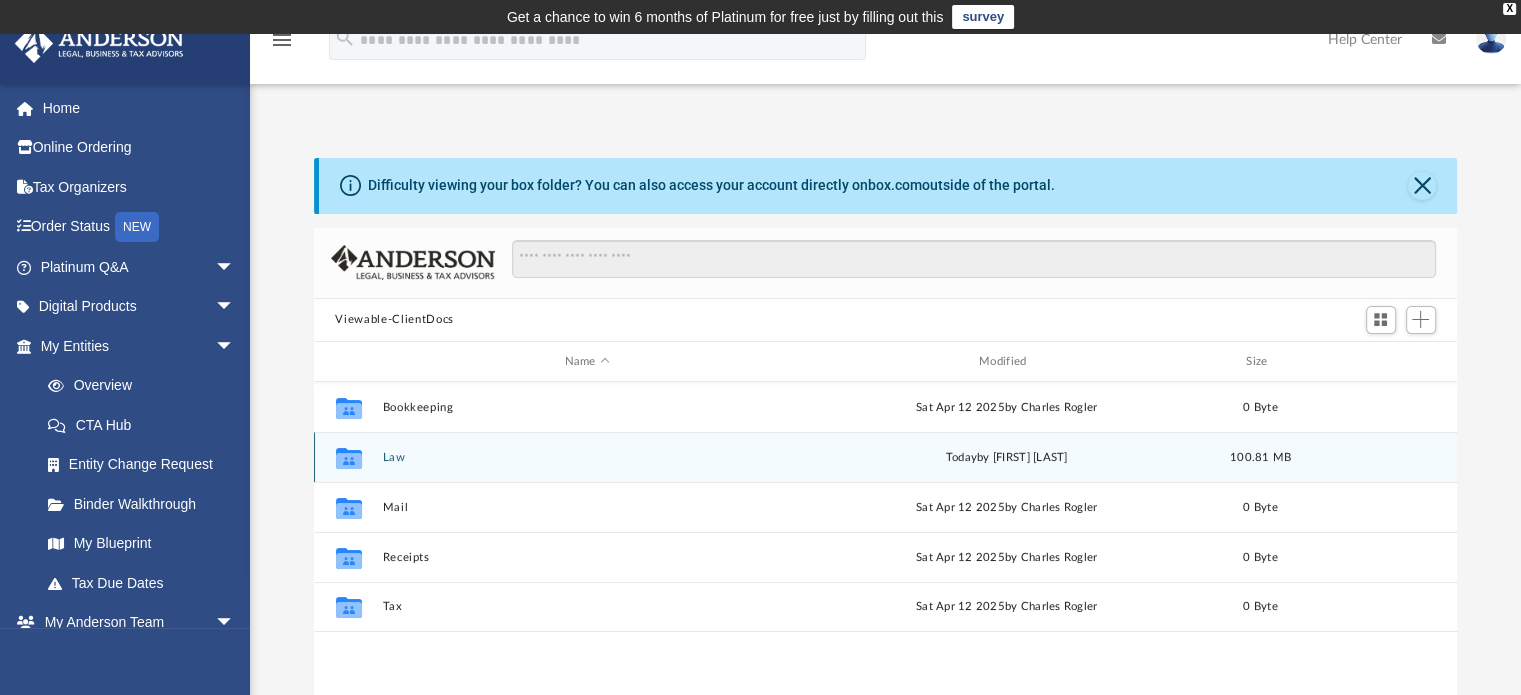 click on "Collaborated Folder Law today  by Chad Mitchell 100.81 MB" at bounding box center [886, 457] 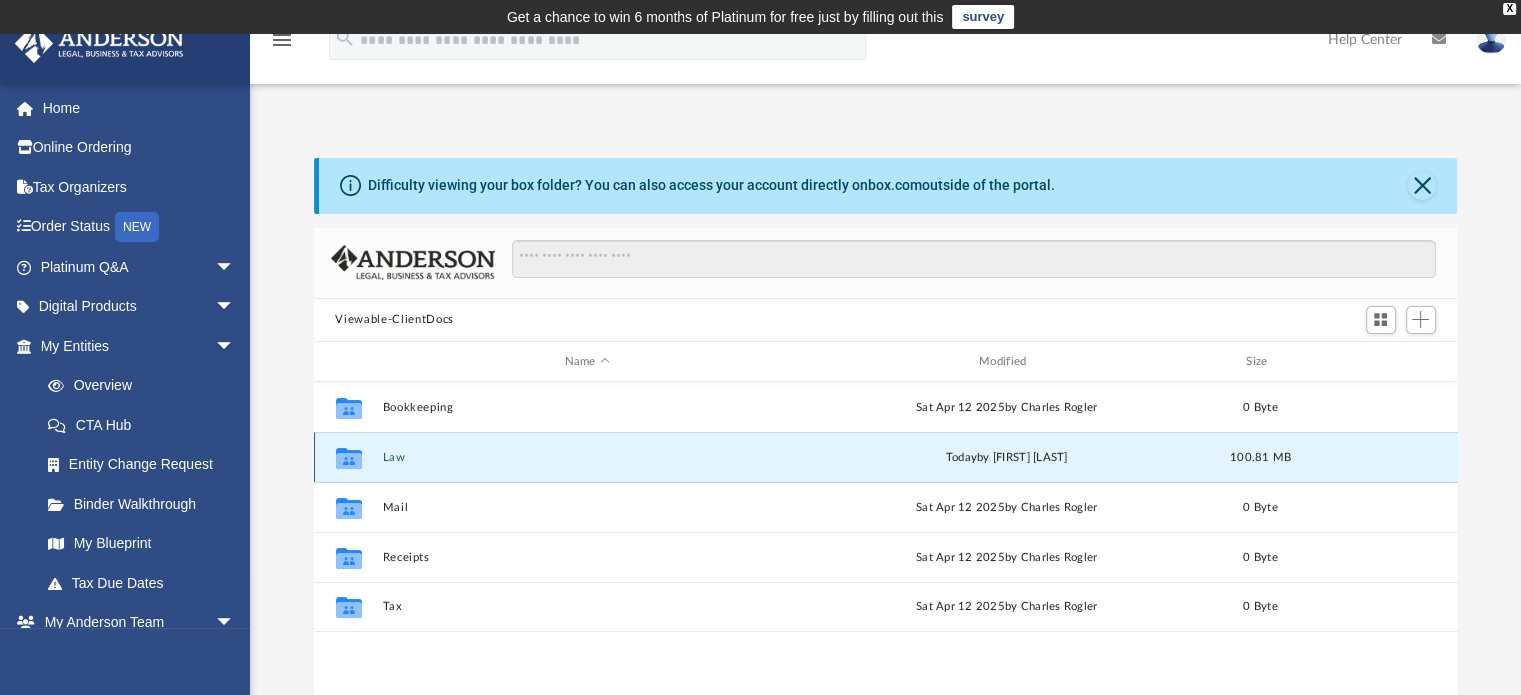 click on "Law" at bounding box center (587, 457) 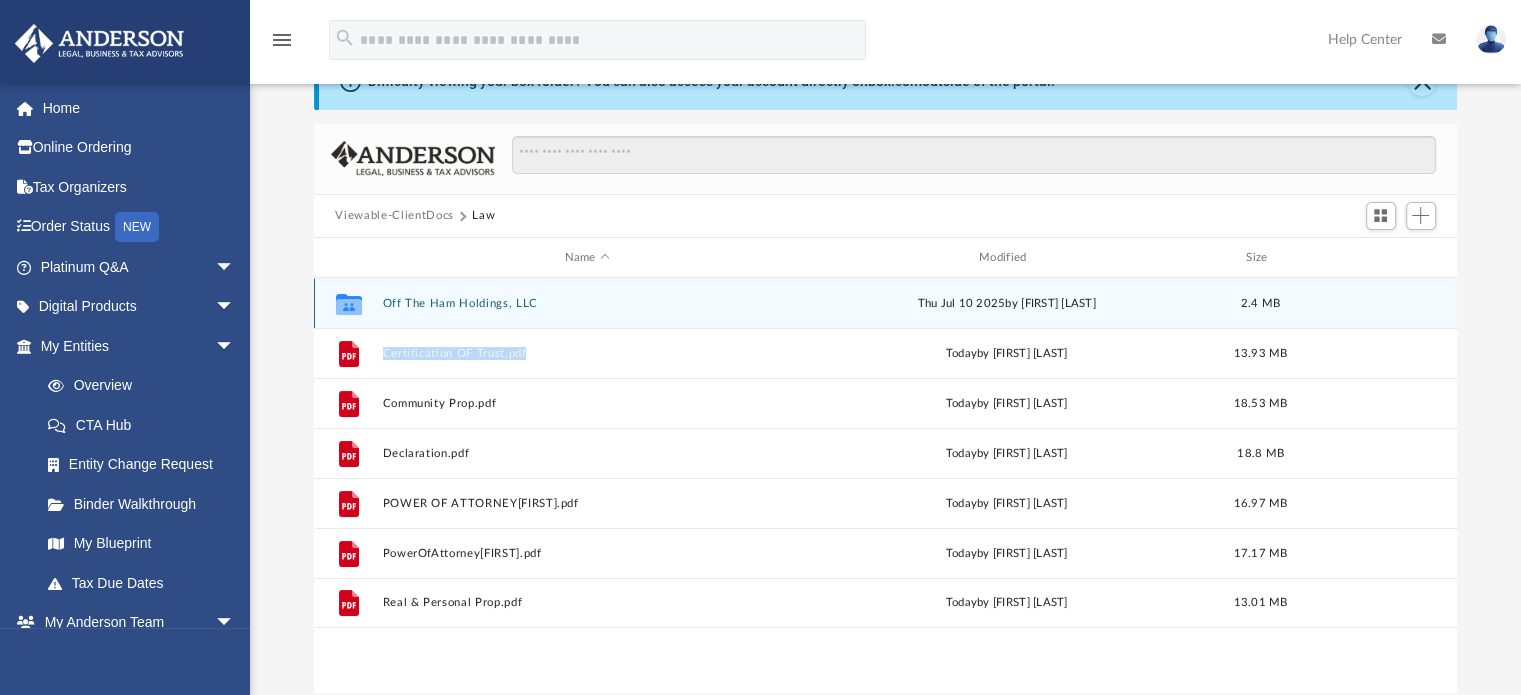 scroll, scrollTop: 102, scrollLeft: 0, axis: vertical 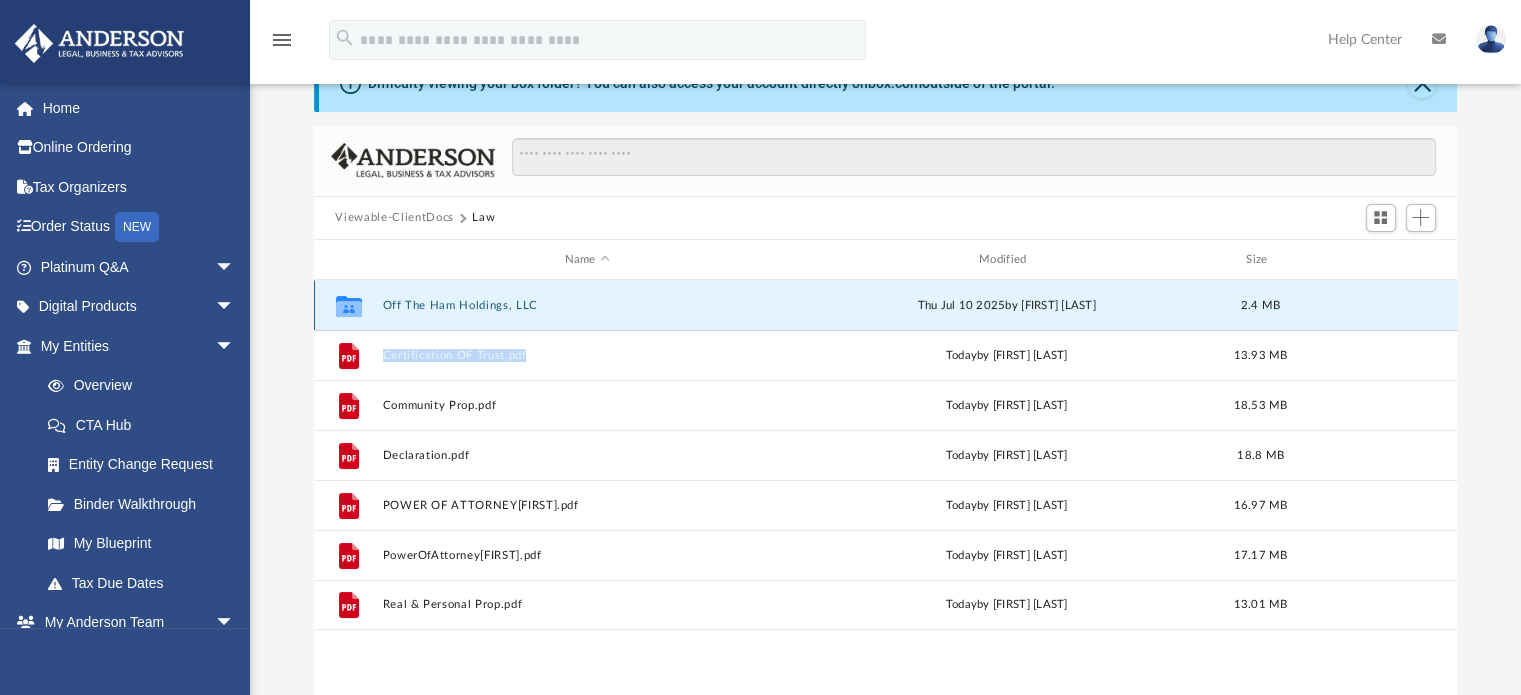 click on "Off The Ham Holdings, LLC" at bounding box center (587, 305) 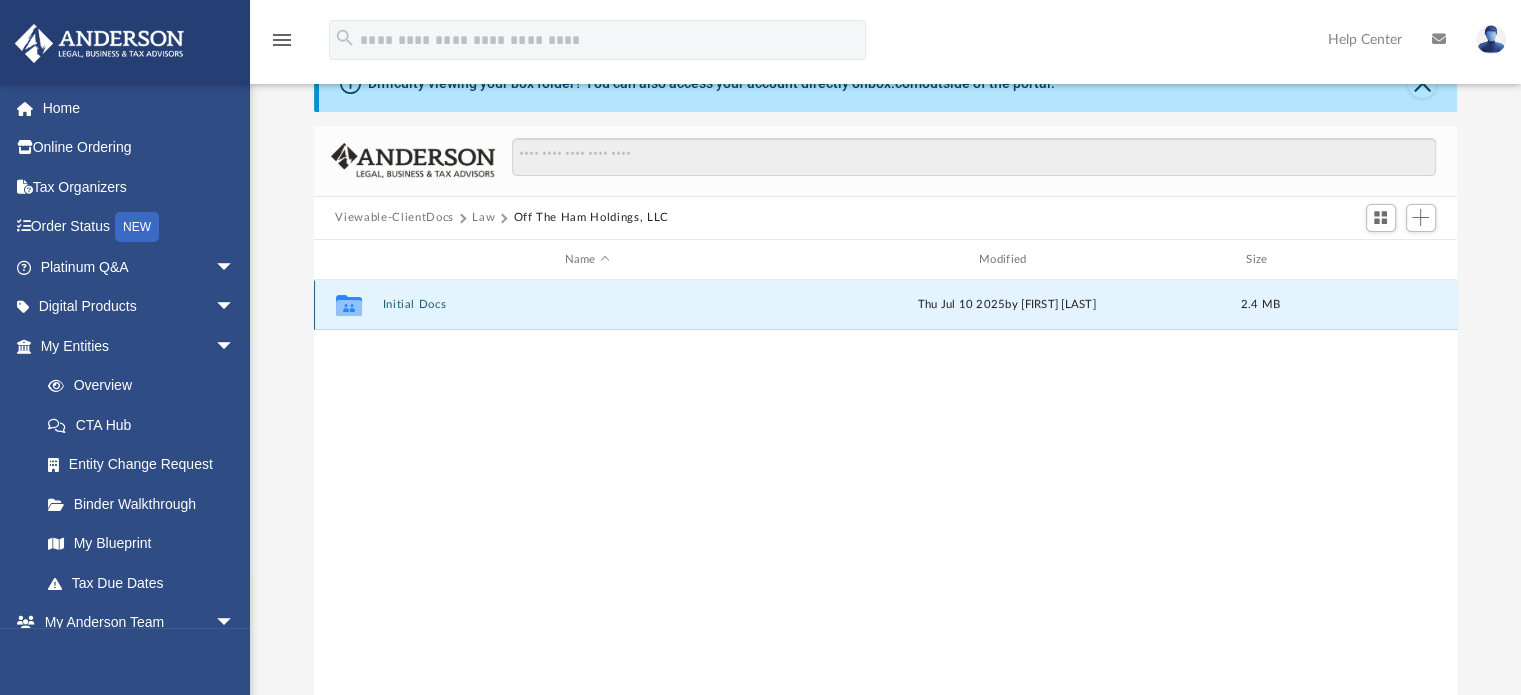 click on "Initial Docs" at bounding box center [587, 305] 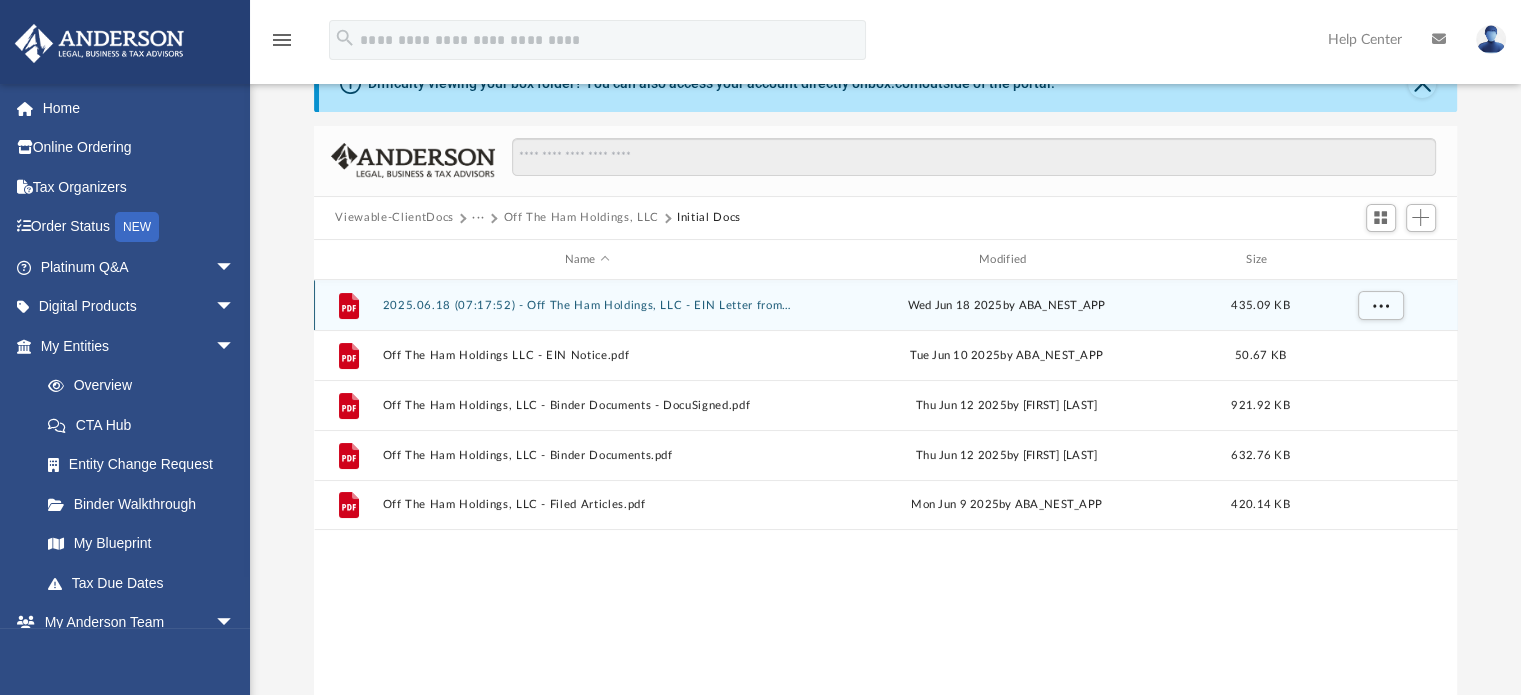 click on "2025.06.18 (07:17:52) - Off The Ham Holdings, LLC - EIN Letter from IRS.pdf" at bounding box center (587, 305) 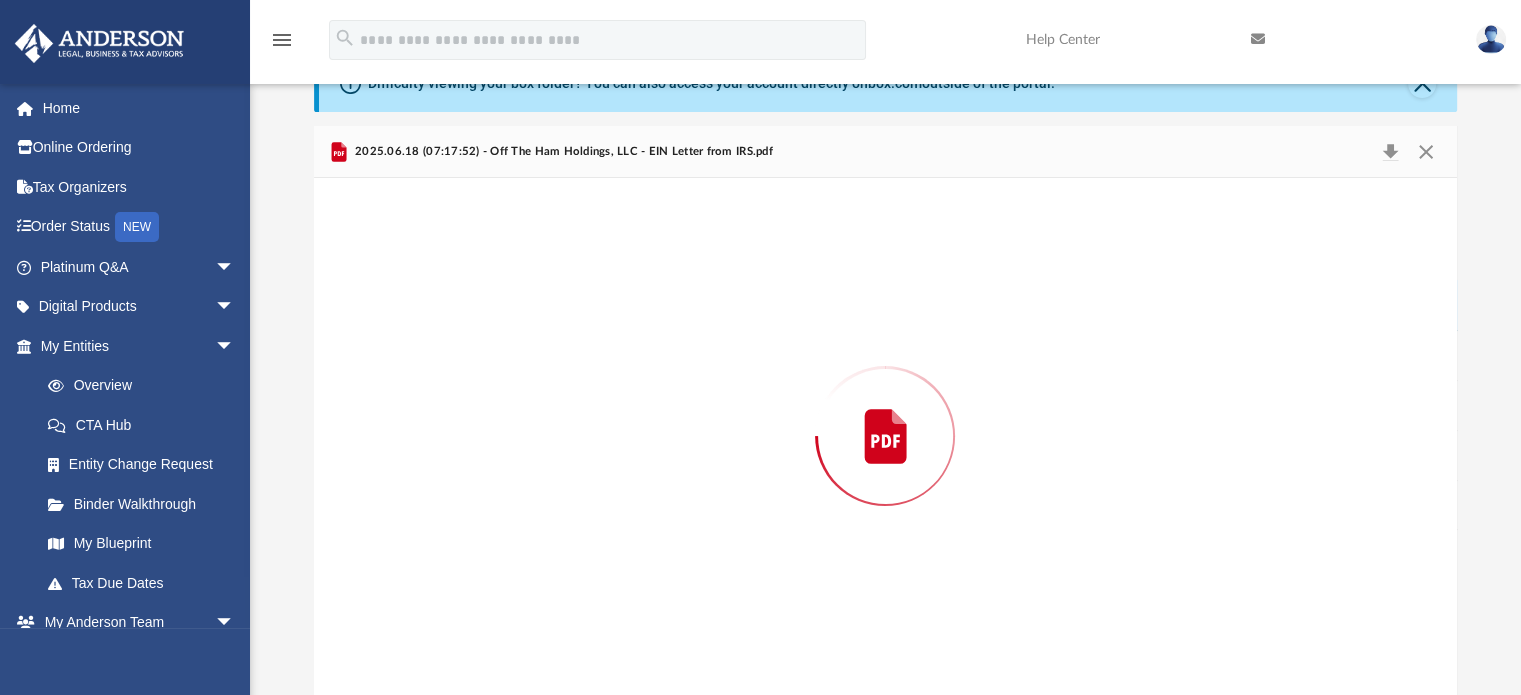 click at bounding box center [886, 436] 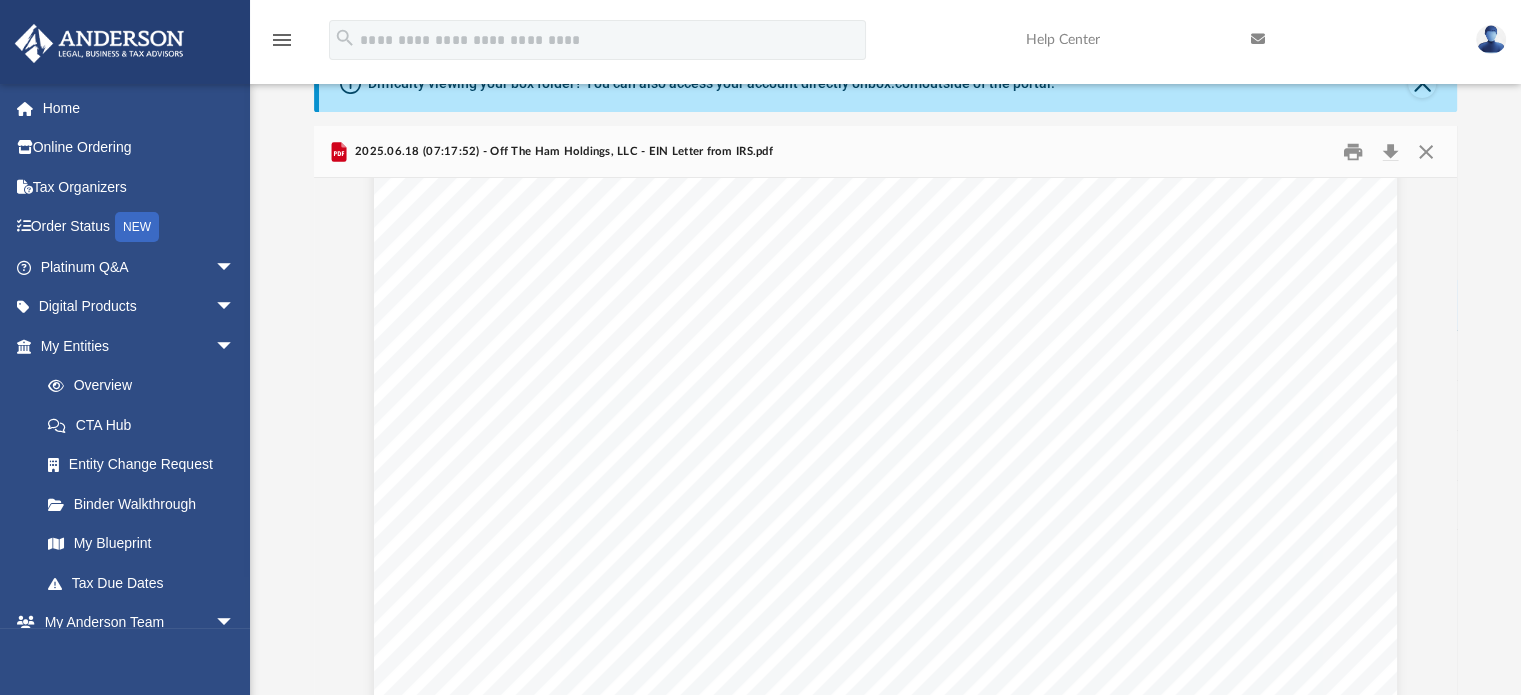 scroll, scrollTop: 0, scrollLeft: 0, axis: both 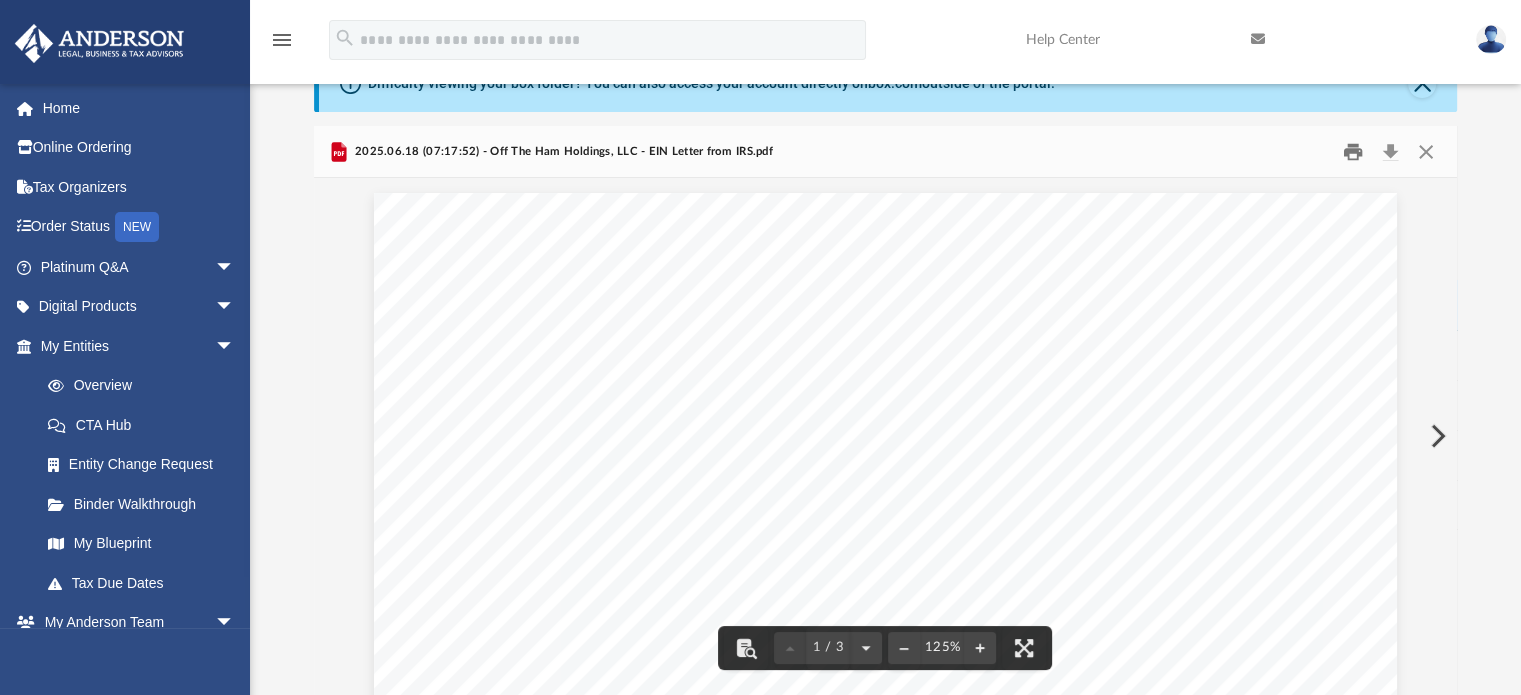 click at bounding box center (1353, 151) 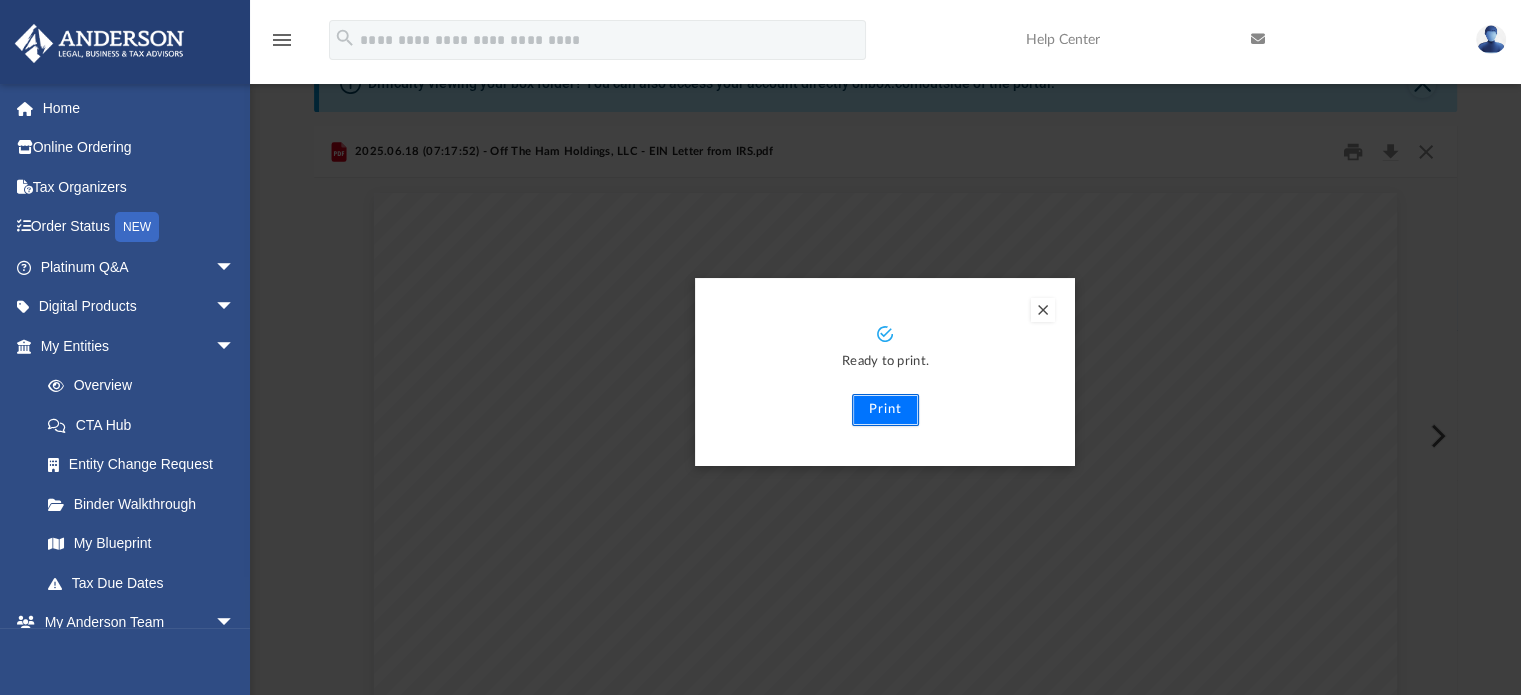 click on "Print" at bounding box center [885, 410] 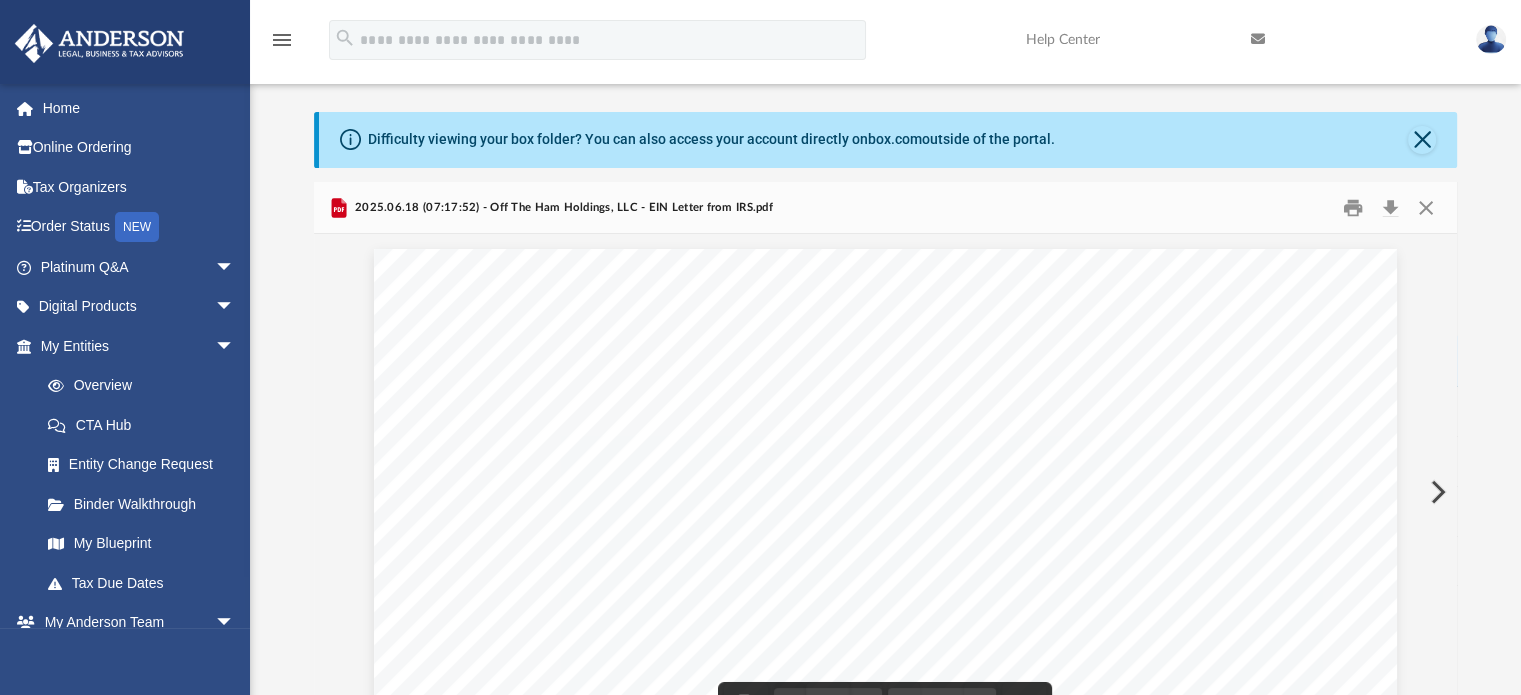 scroll, scrollTop: 0, scrollLeft: 0, axis: both 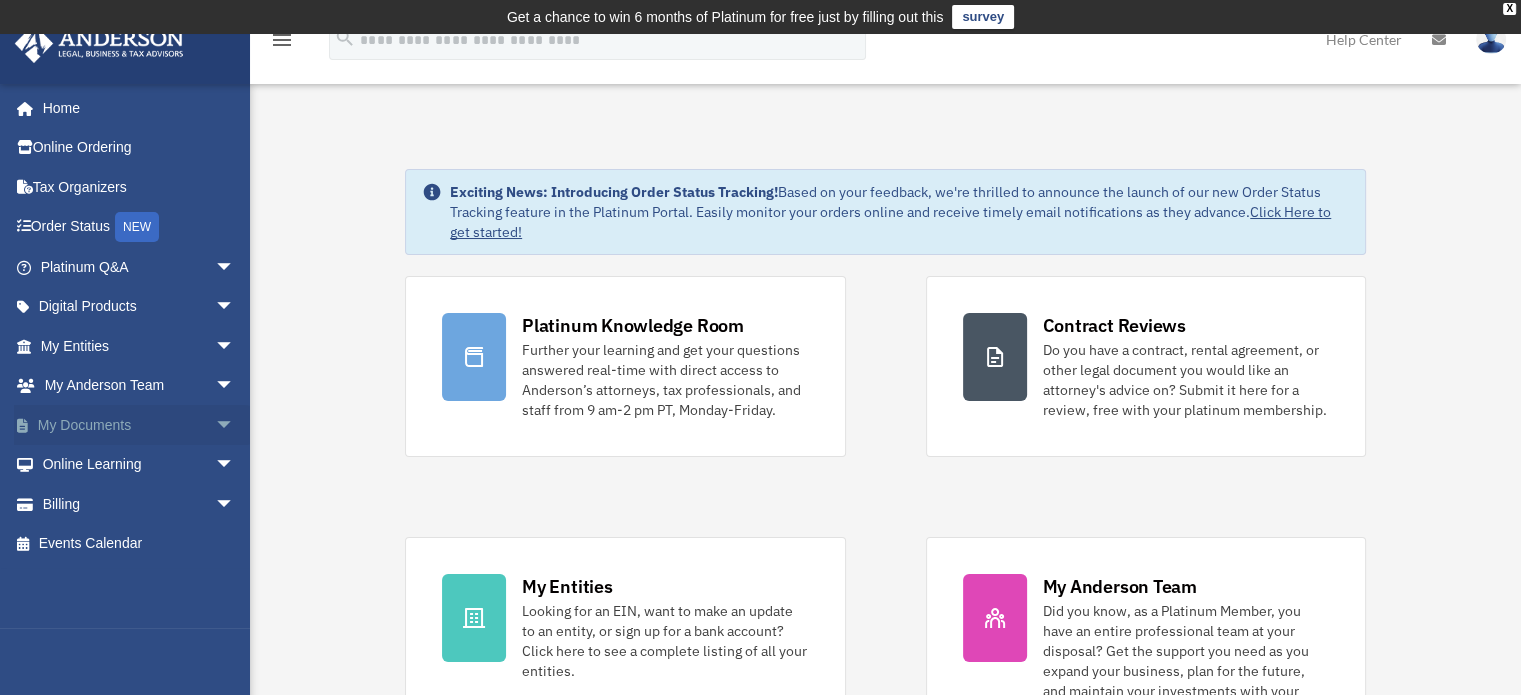 click on "arrow_drop_down" at bounding box center [235, 425] 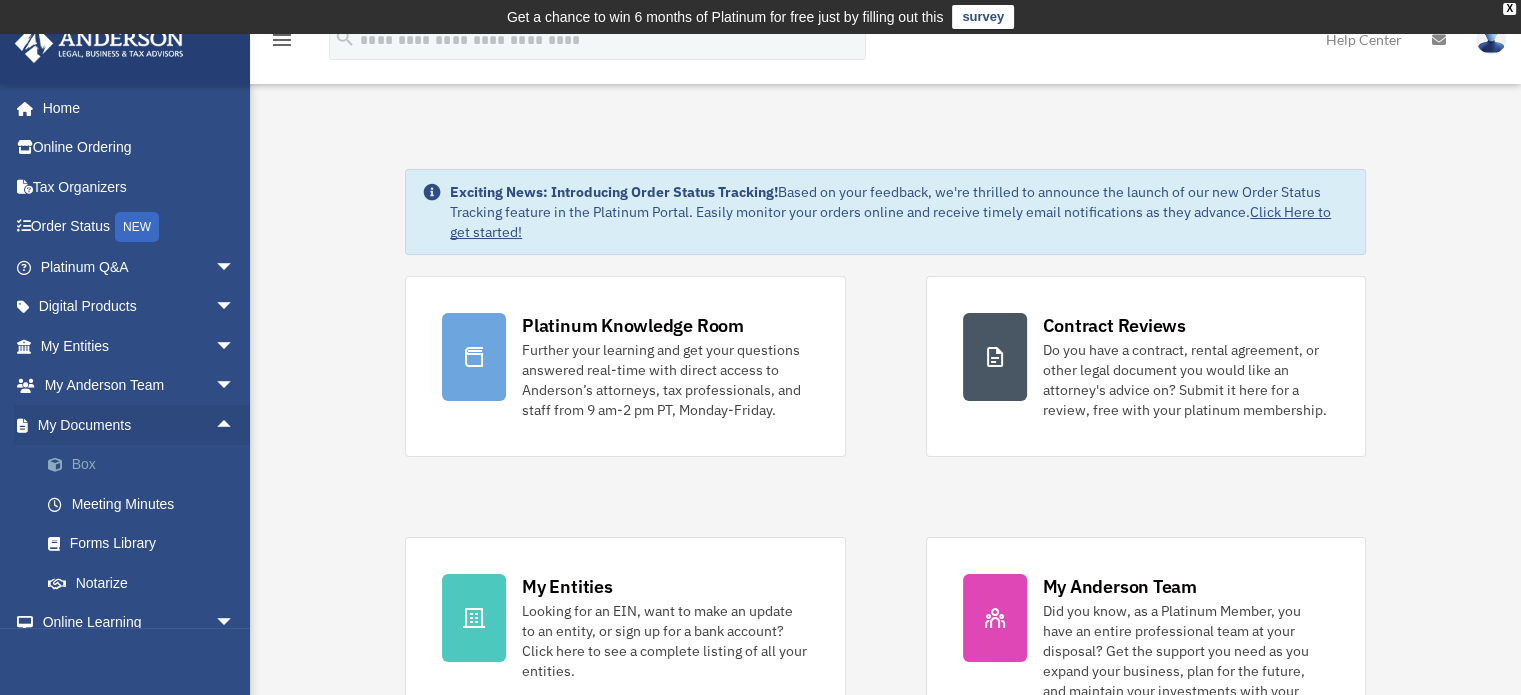 click on "Box" at bounding box center [146, 465] 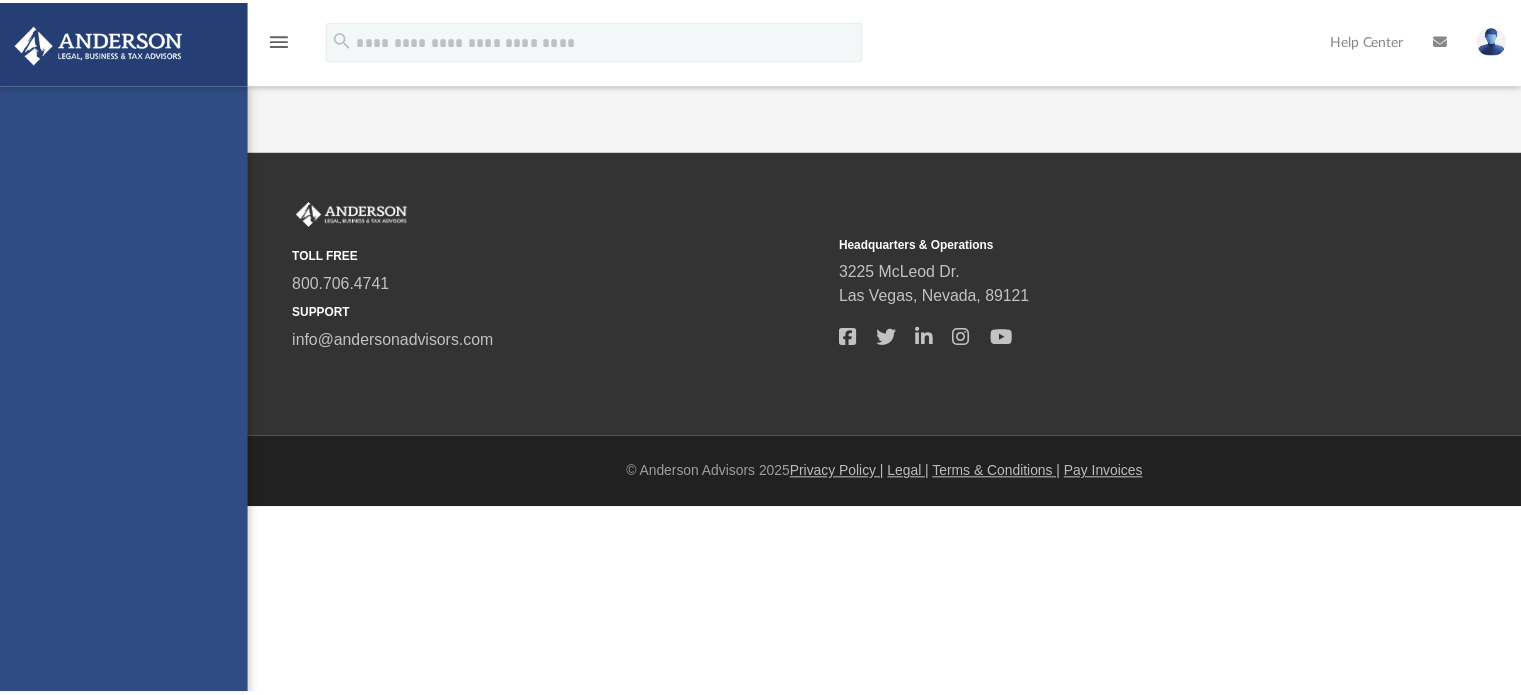 scroll, scrollTop: 0, scrollLeft: 0, axis: both 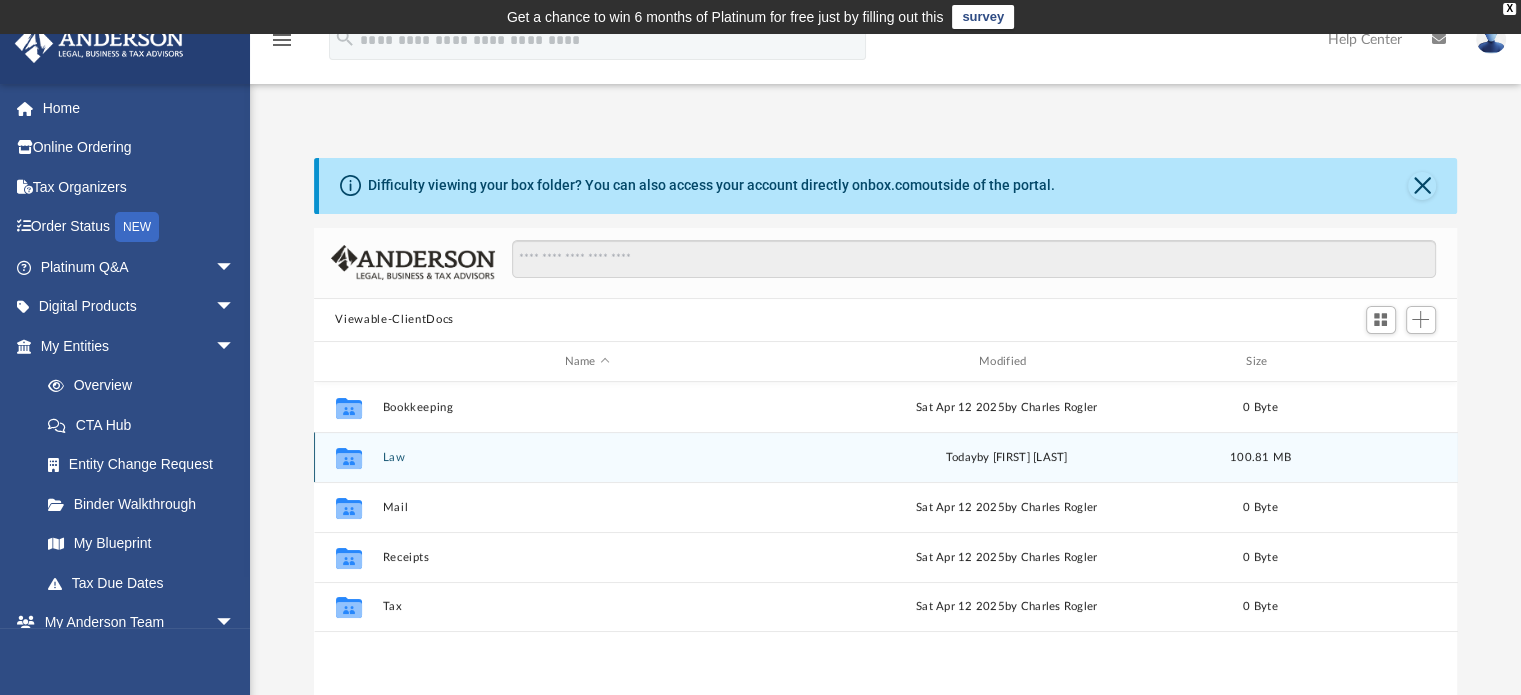 click on "Collaborated Folder Law today by [FIRST] [LAST] 100.81 MB" at bounding box center (886, 457) 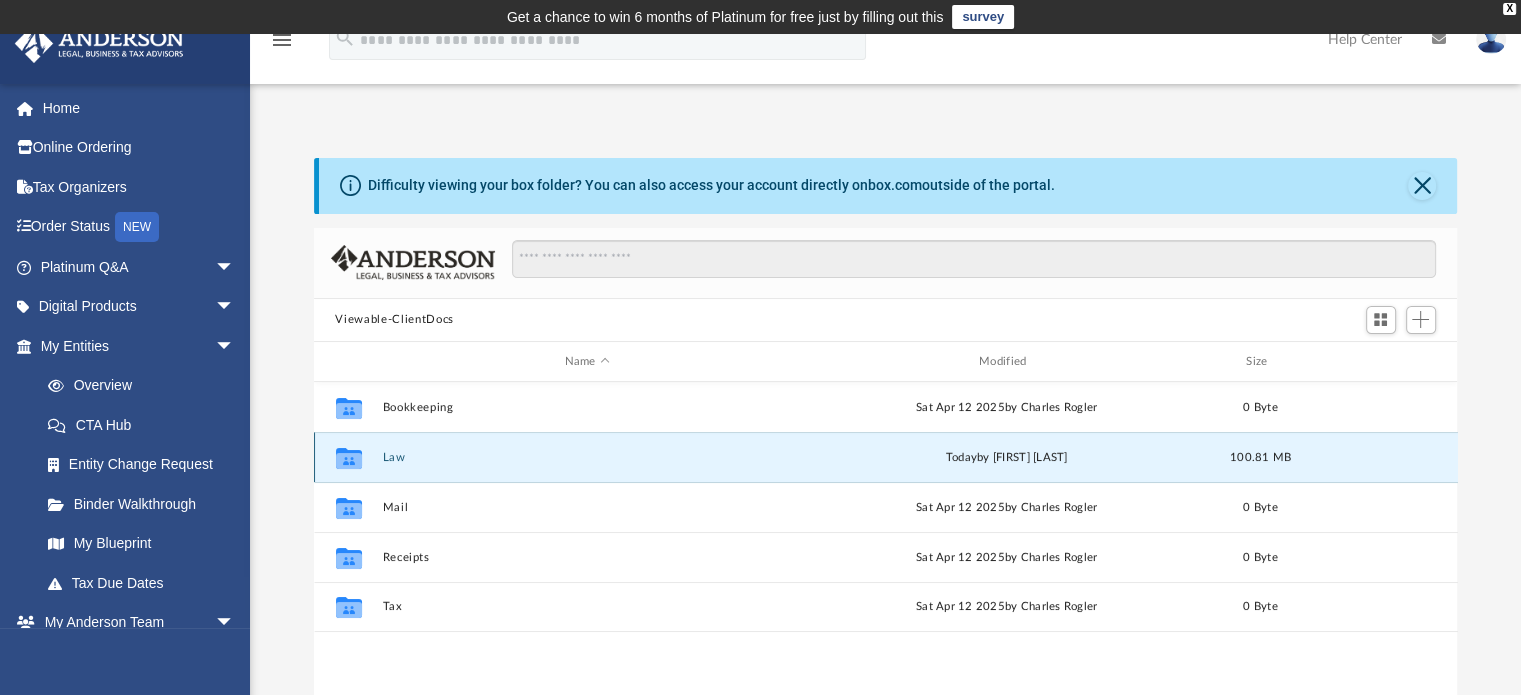 click on "Collaborated Folder Law today by [FIRST] [LAST] 100.81 MB" at bounding box center (886, 457) 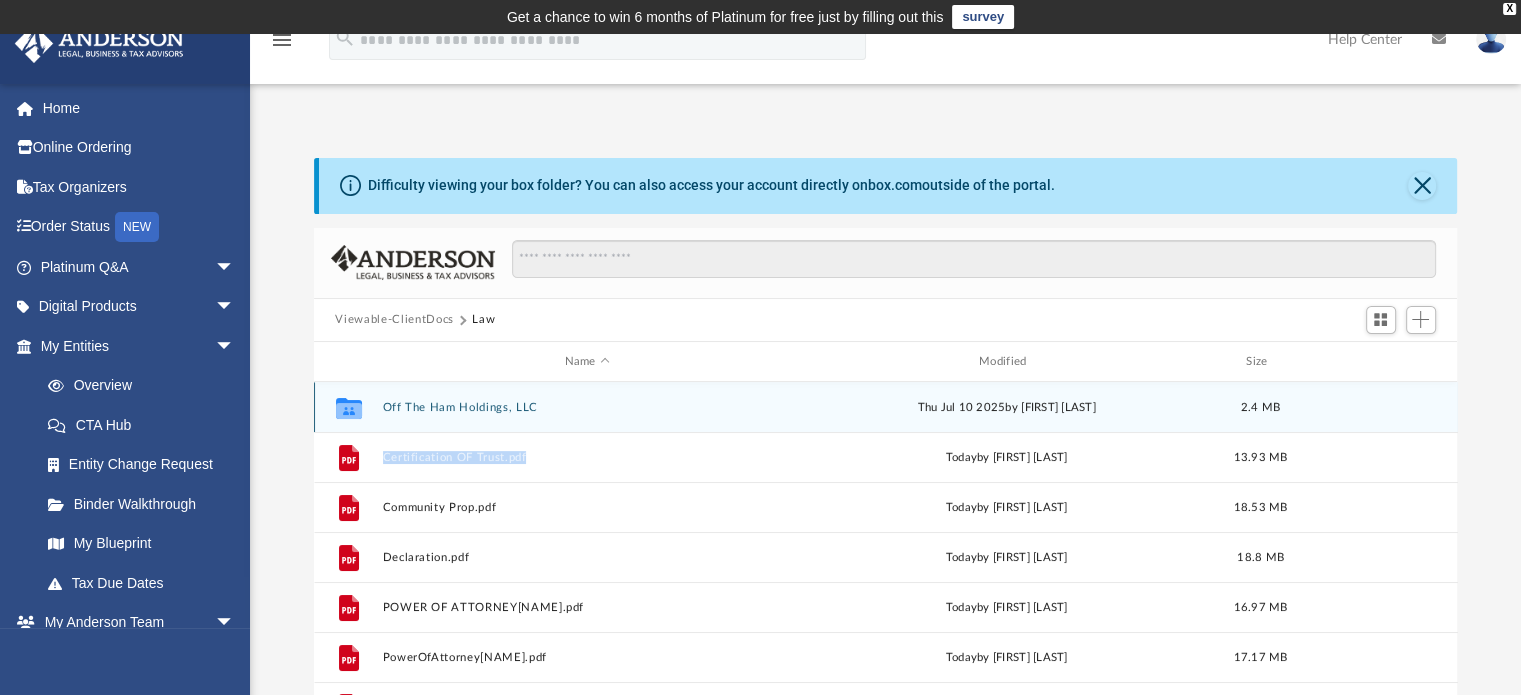click on "Off The Ham Holdings, LLC" at bounding box center (587, 407) 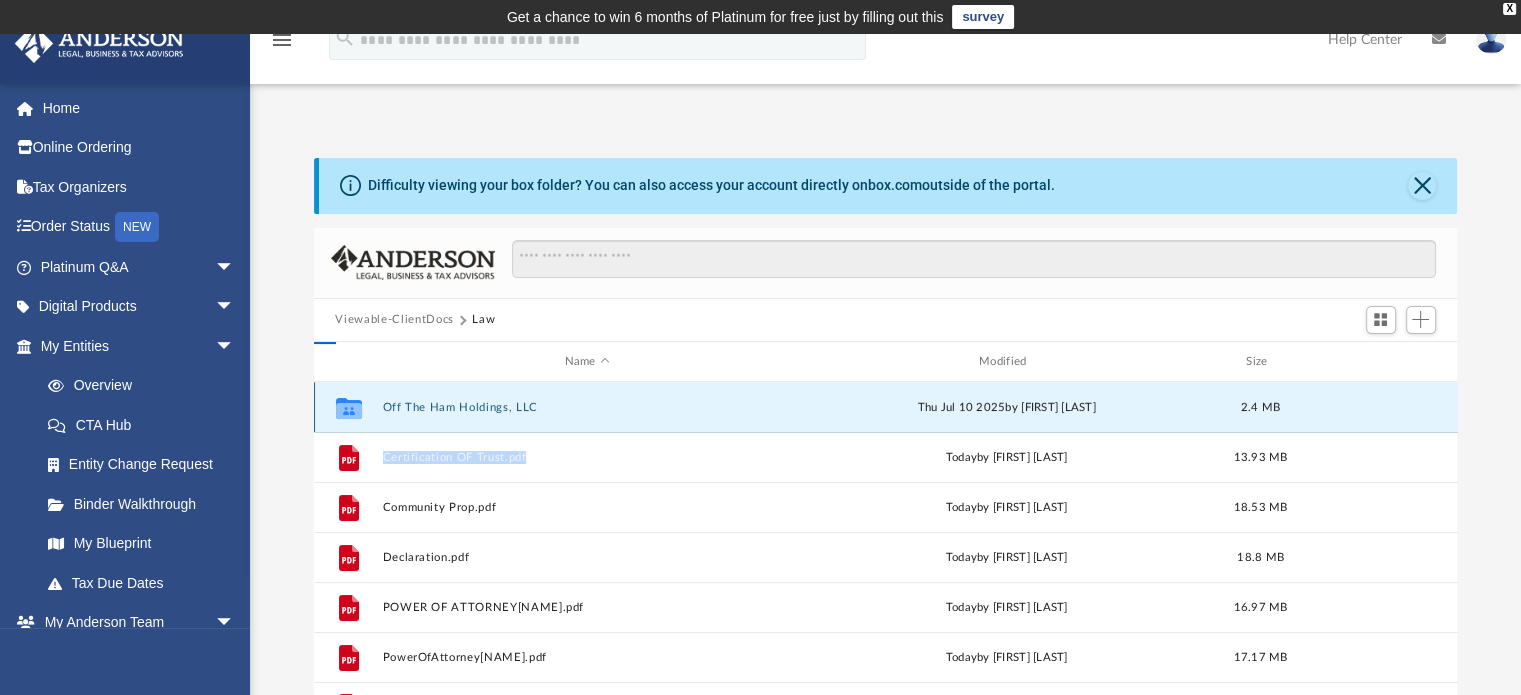 click on "Off The Ham Holdings, LLC" at bounding box center (587, 407) 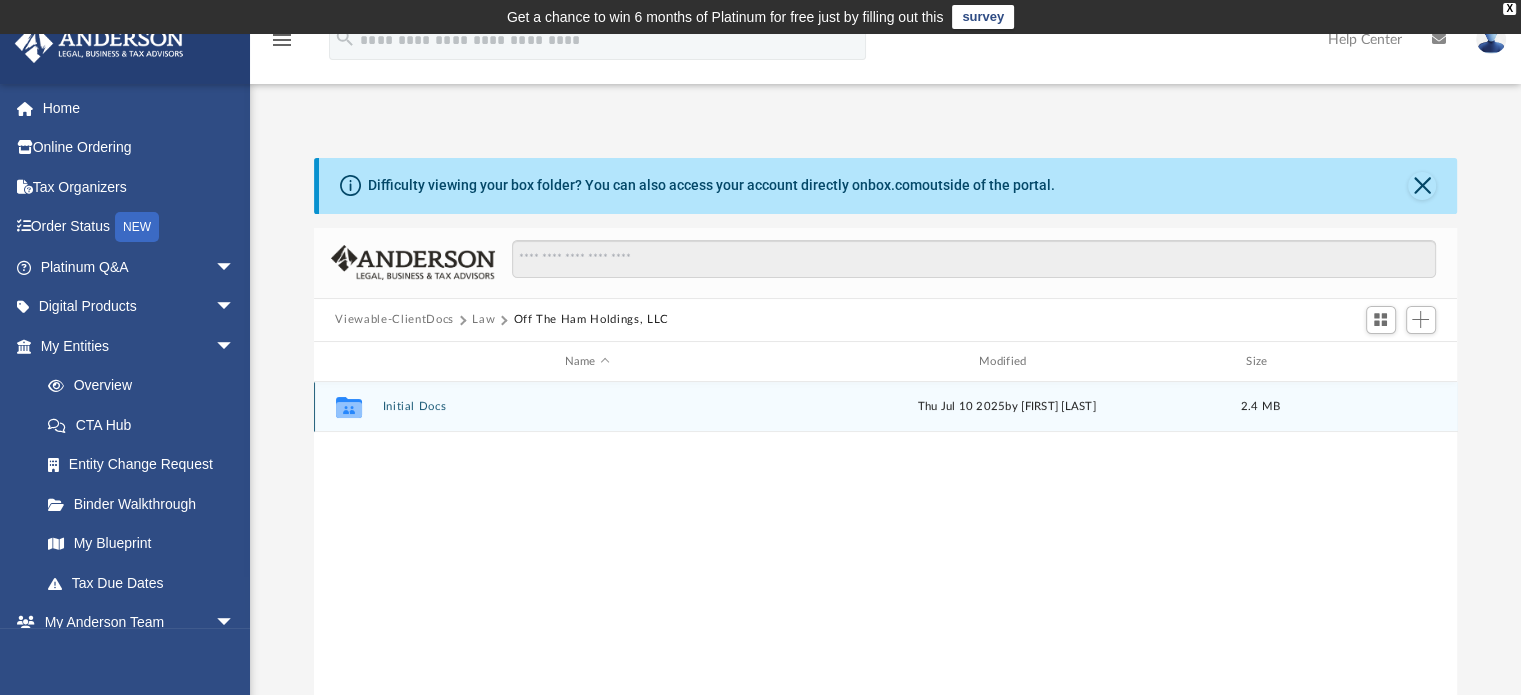 click on "Initial Docs" at bounding box center [587, 407] 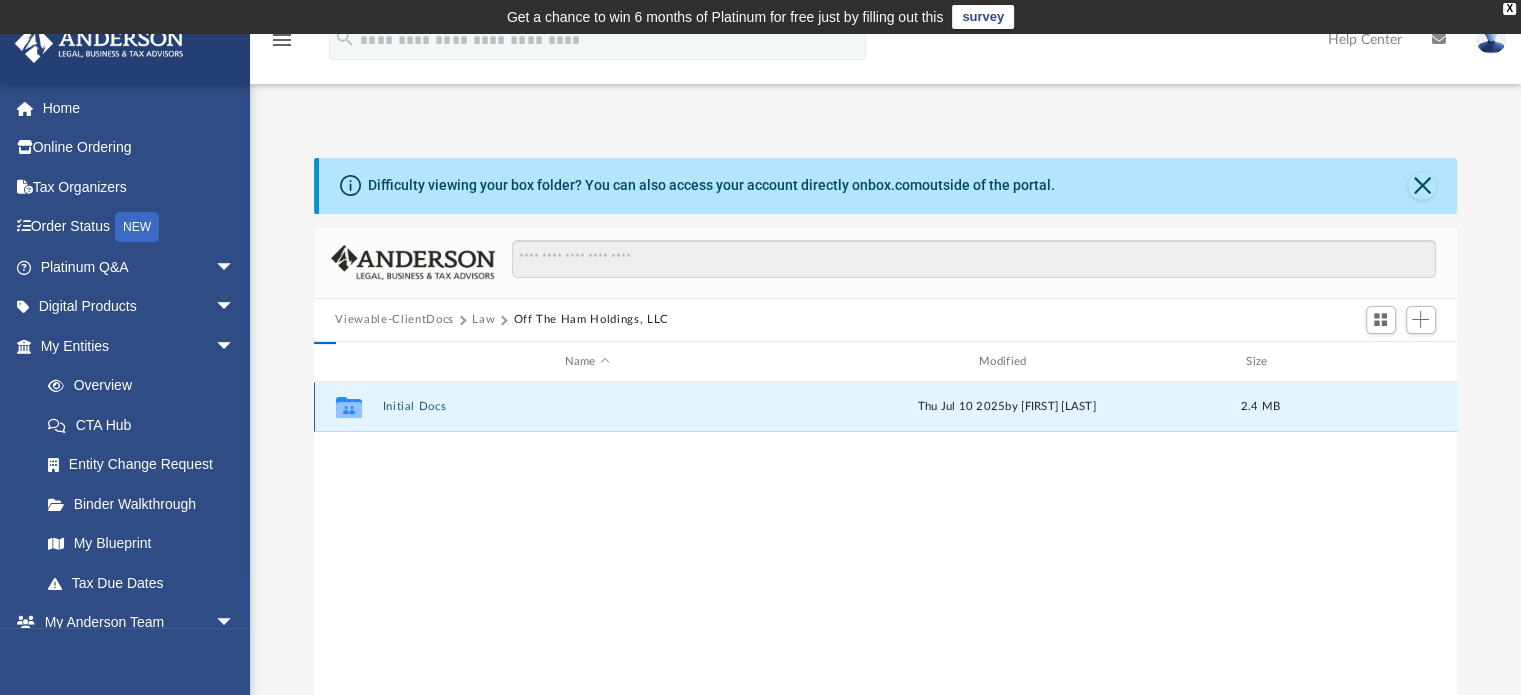 click on "Initial Docs" at bounding box center [587, 407] 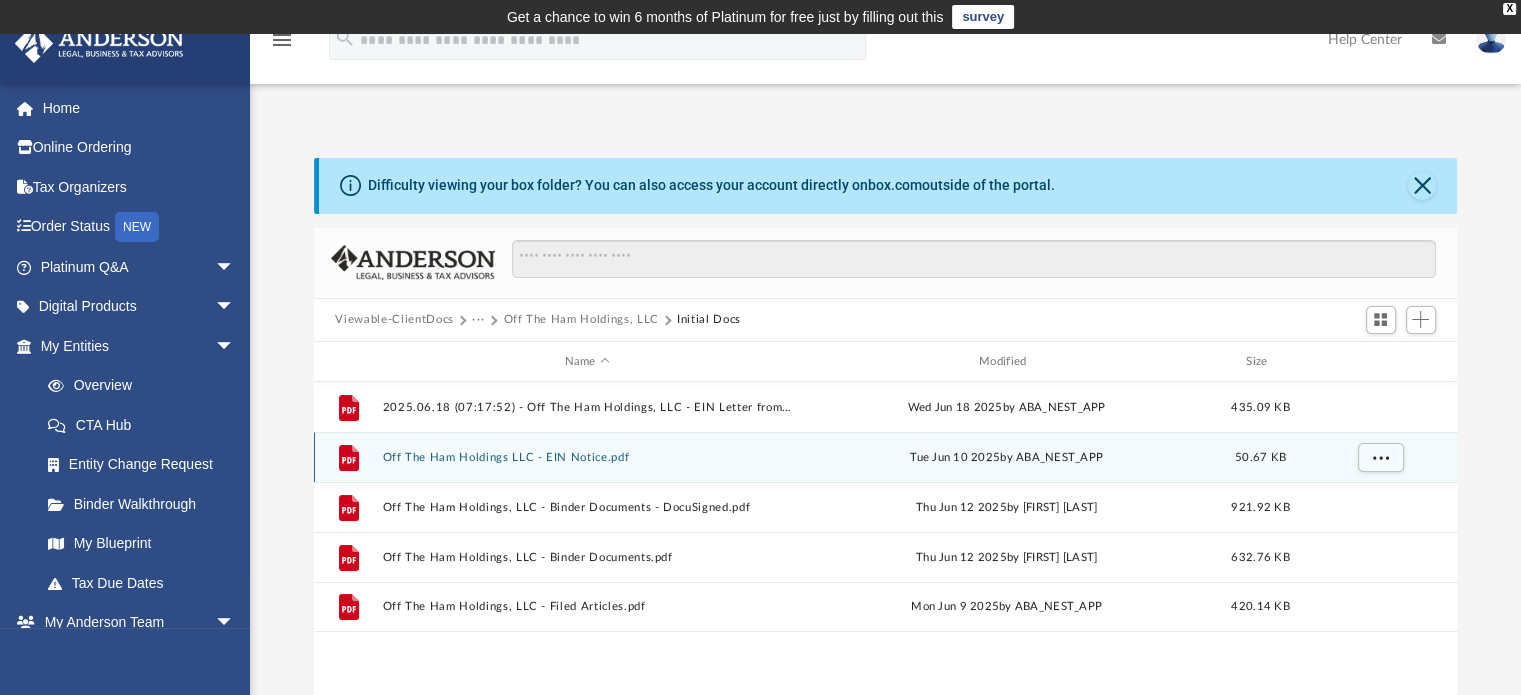 click on "Off The Ham Holdings LLC - EIN Notice.pdf" at bounding box center (587, 457) 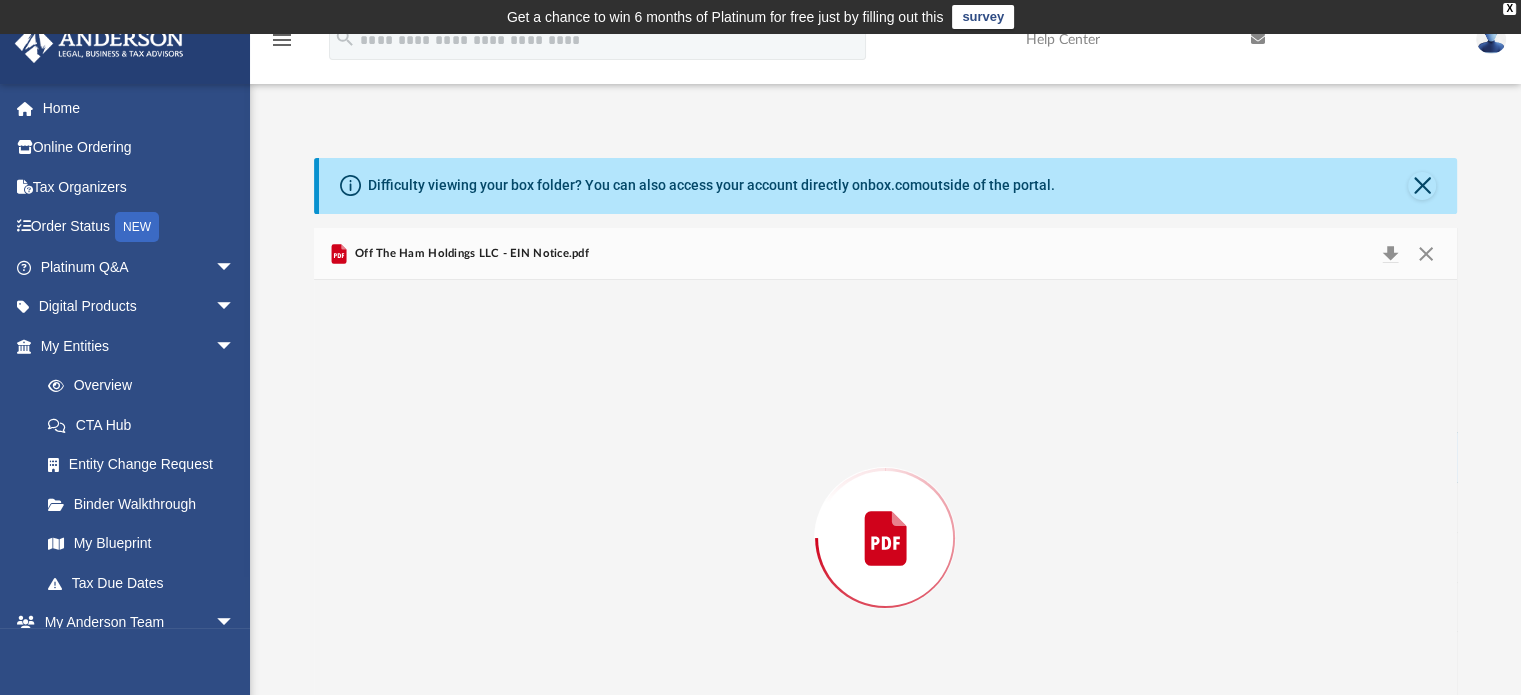 scroll, scrollTop: 101, scrollLeft: 0, axis: vertical 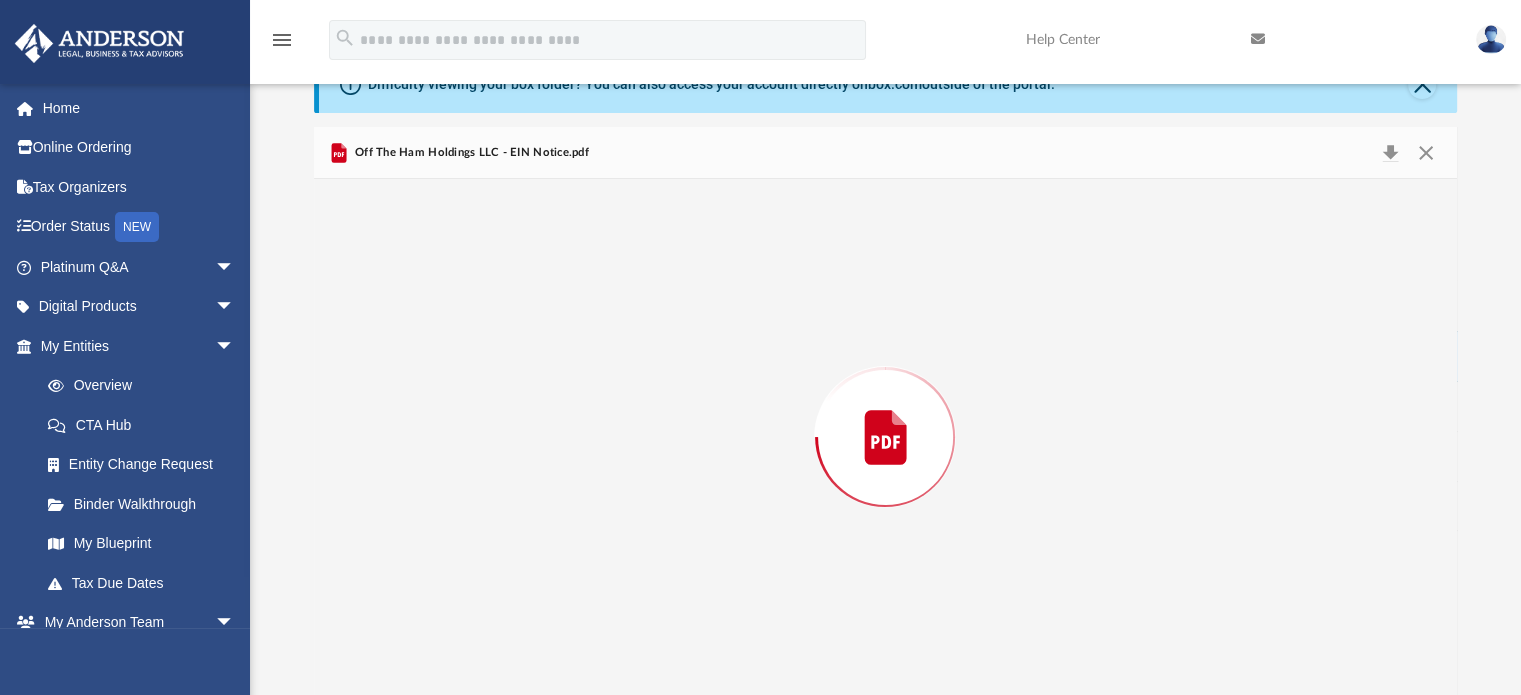 click at bounding box center (886, 437) 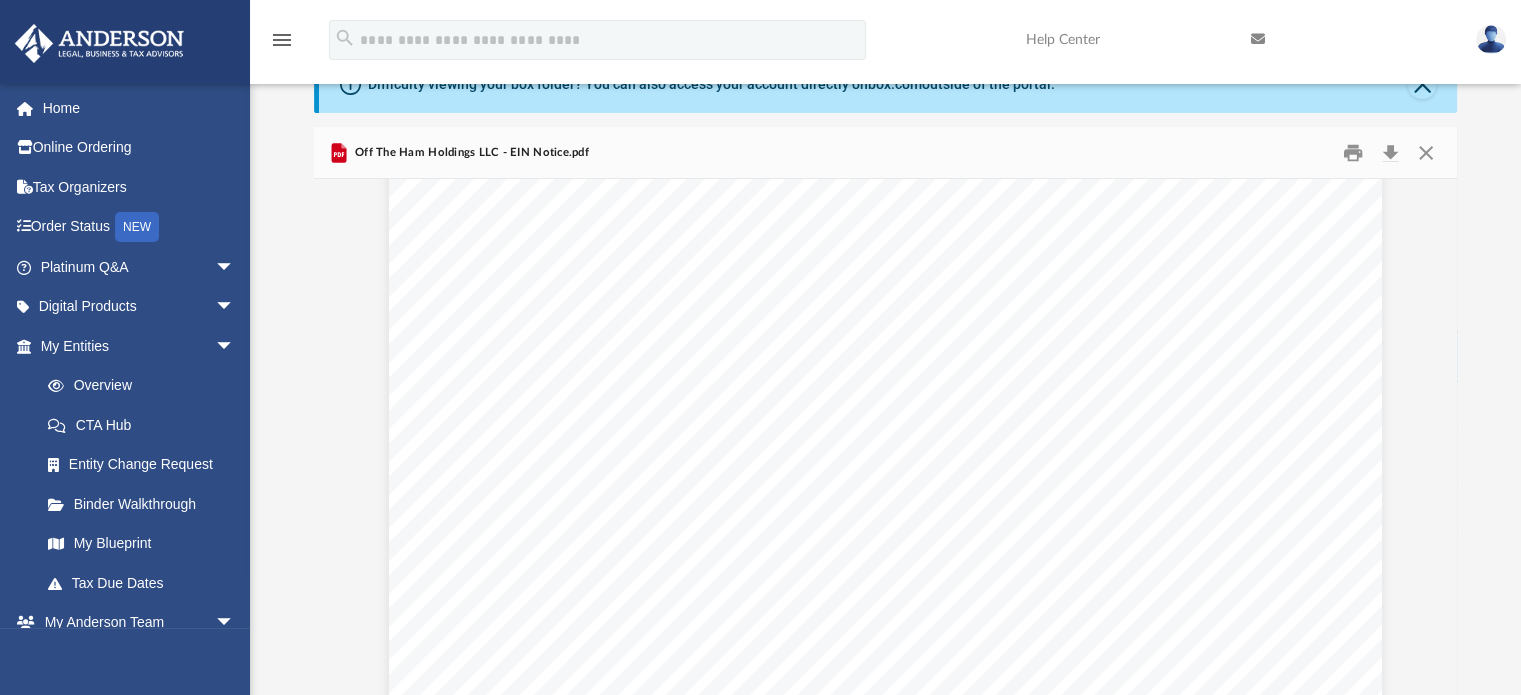 scroll, scrollTop: 0, scrollLeft: 0, axis: both 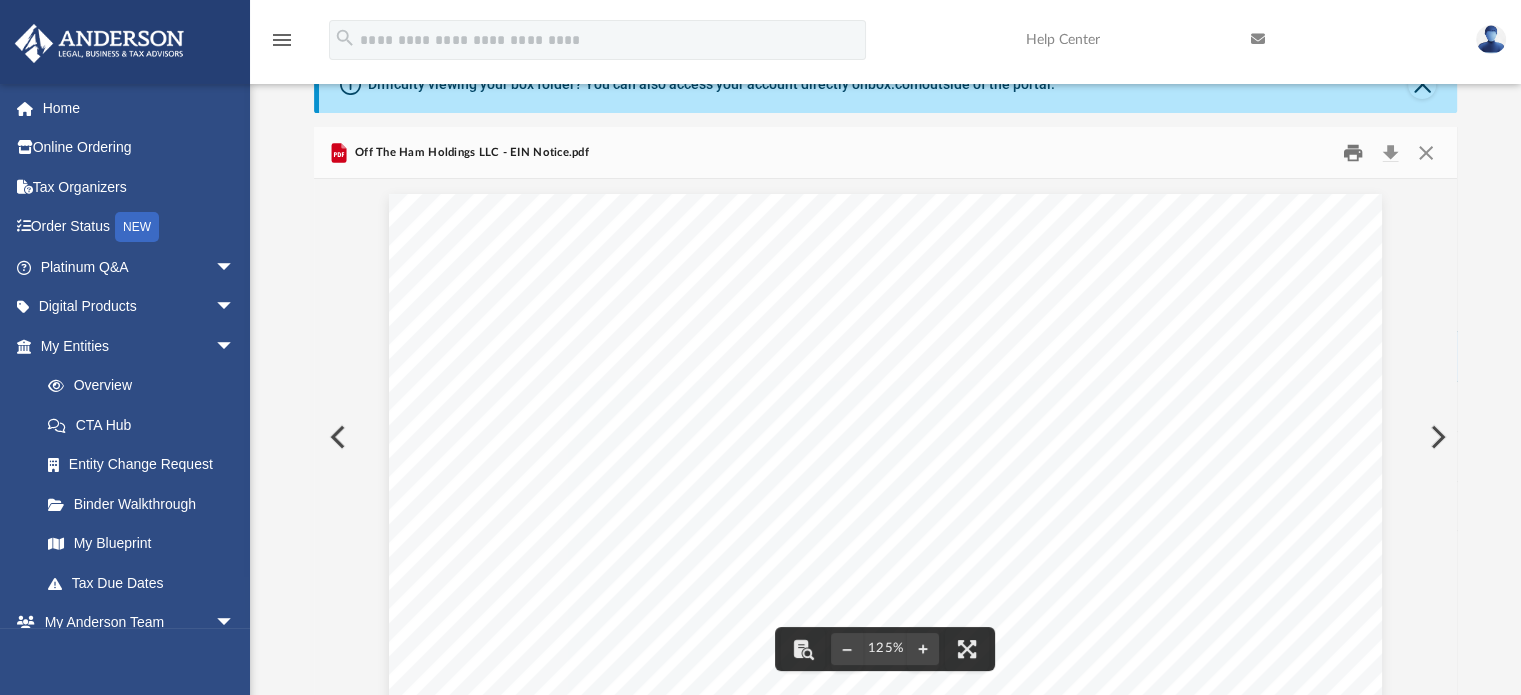 click at bounding box center (1353, 152) 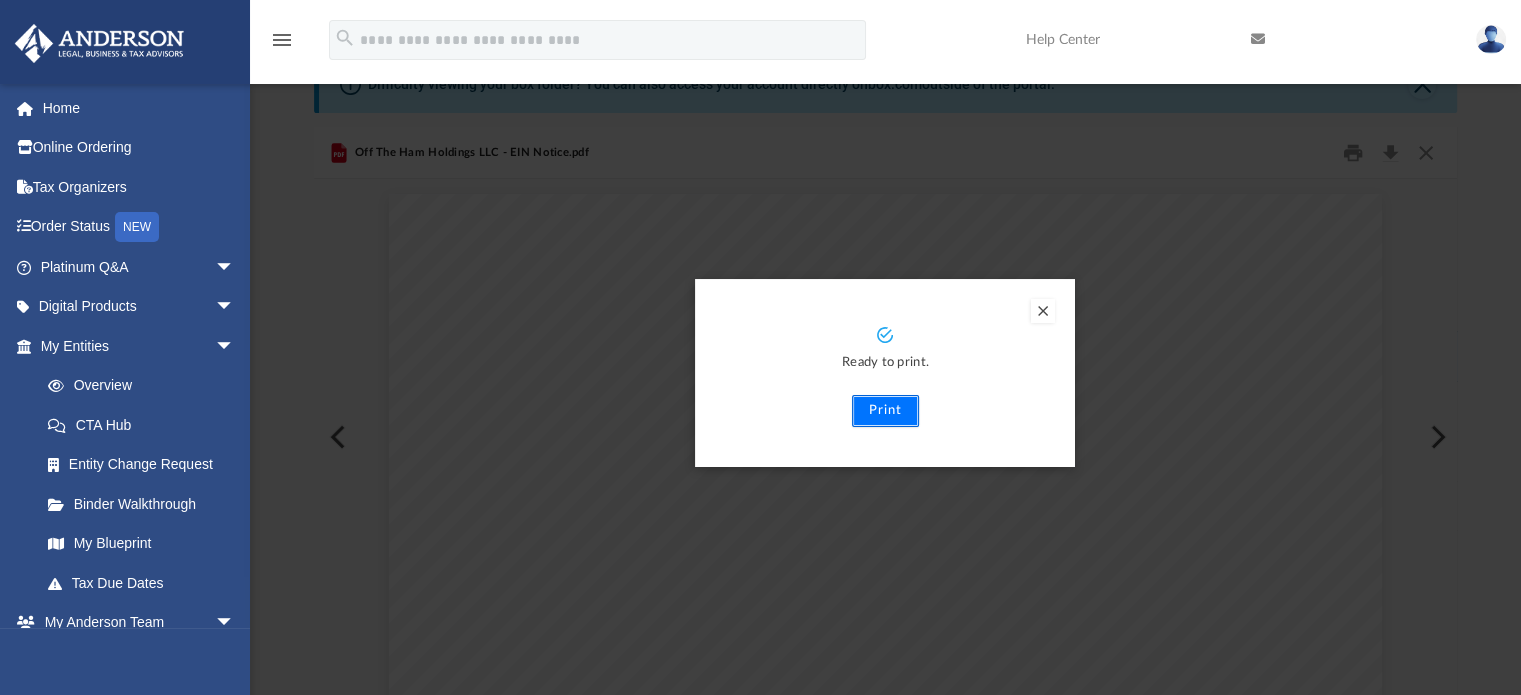 click on "Print" at bounding box center (885, 411) 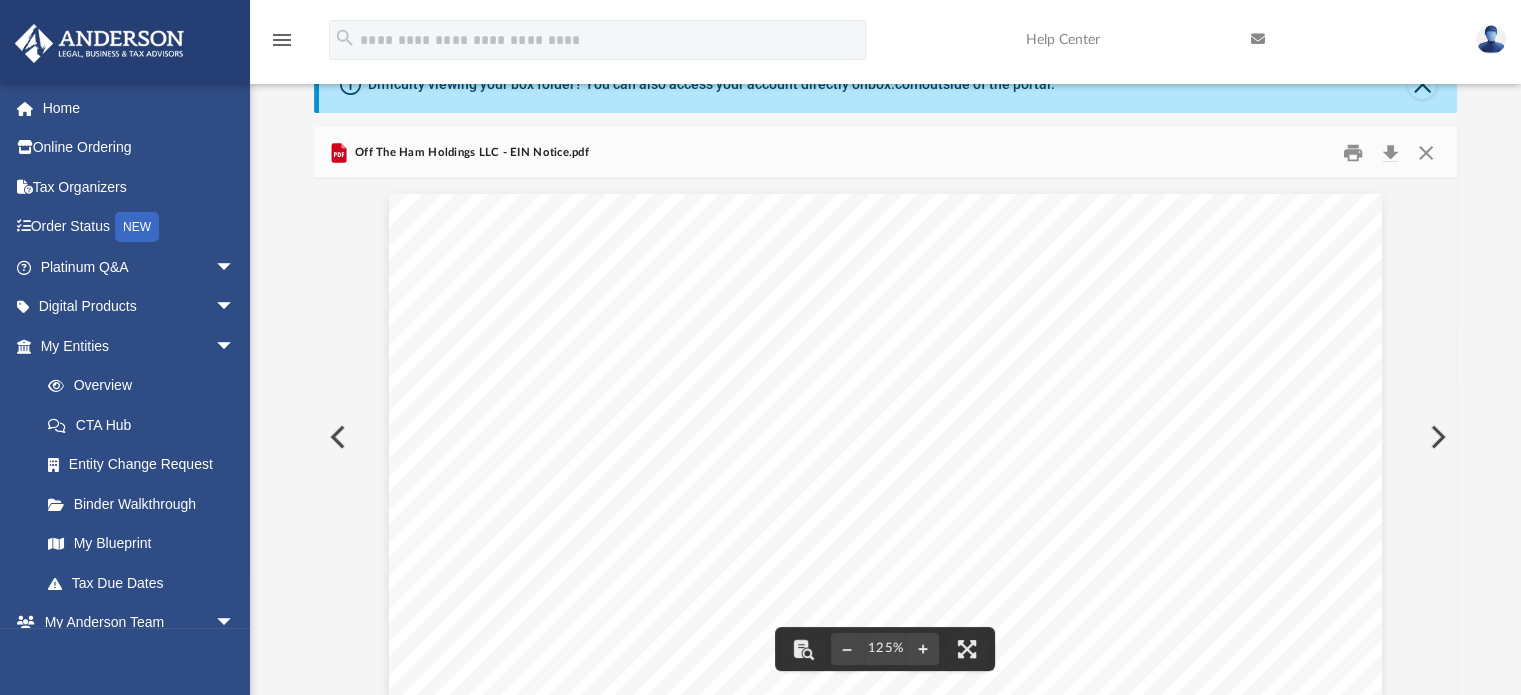 click at bounding box center (336, 437) 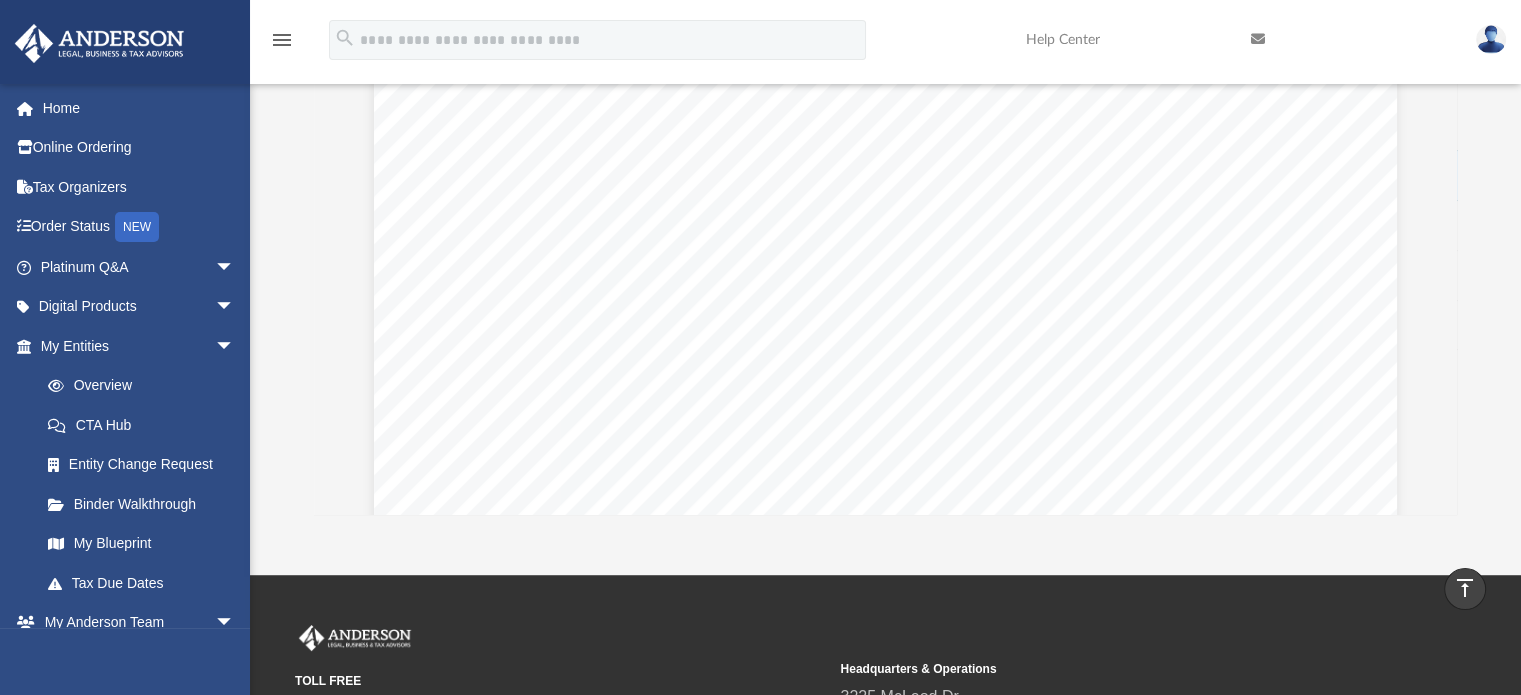 scroll, scrollTop: 0, scrollLeft: 0, axis: both 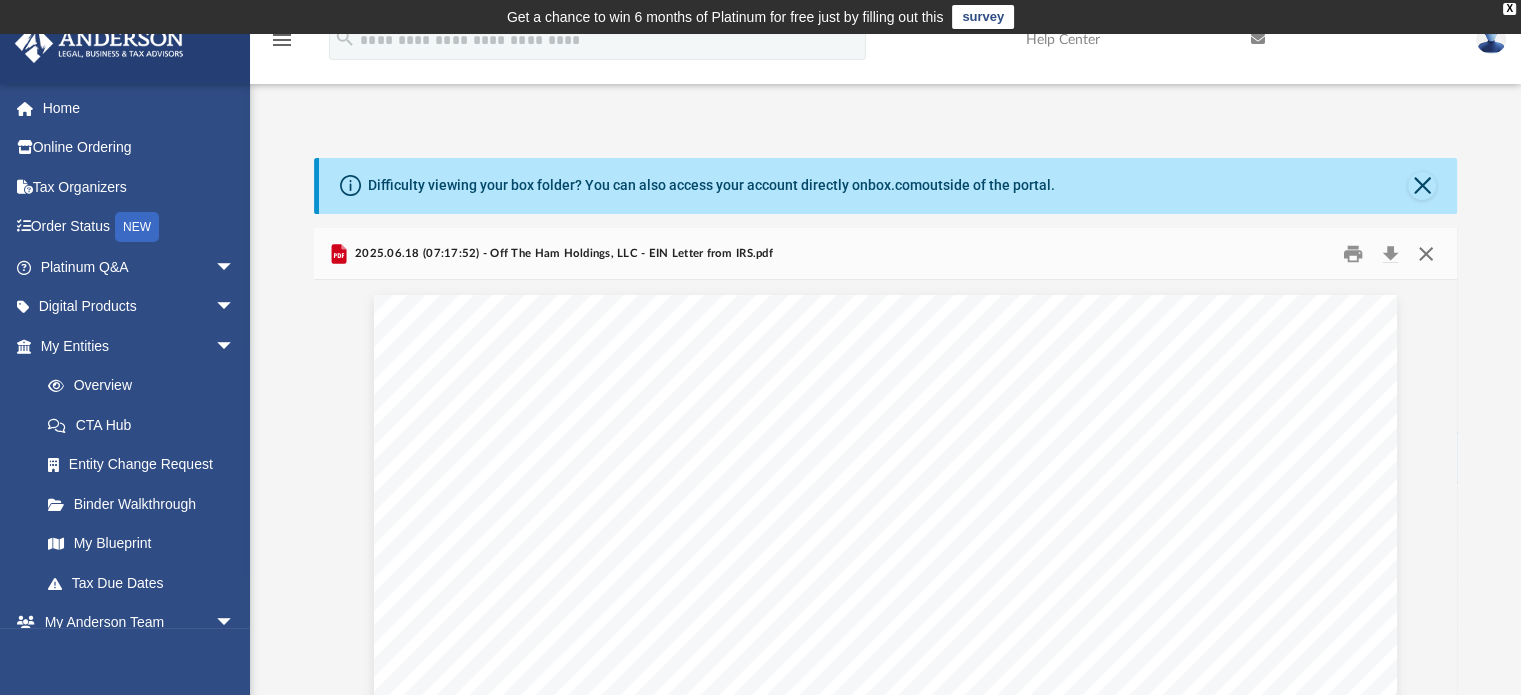 click at bounding box center (1426, 253) 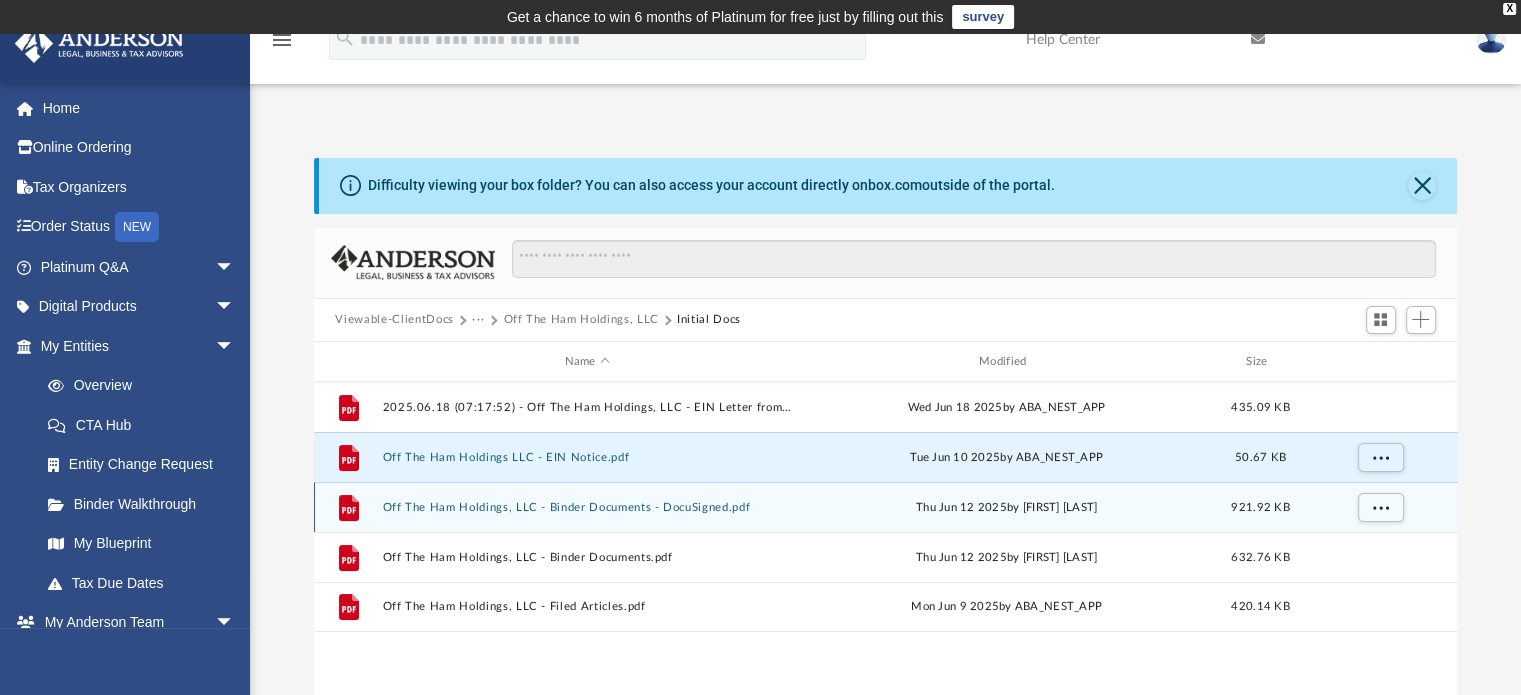 click on "Off The Ham Holdings, LLC - Binder Documents - DocuSigned.pdf" at bounding box center [587, 507] 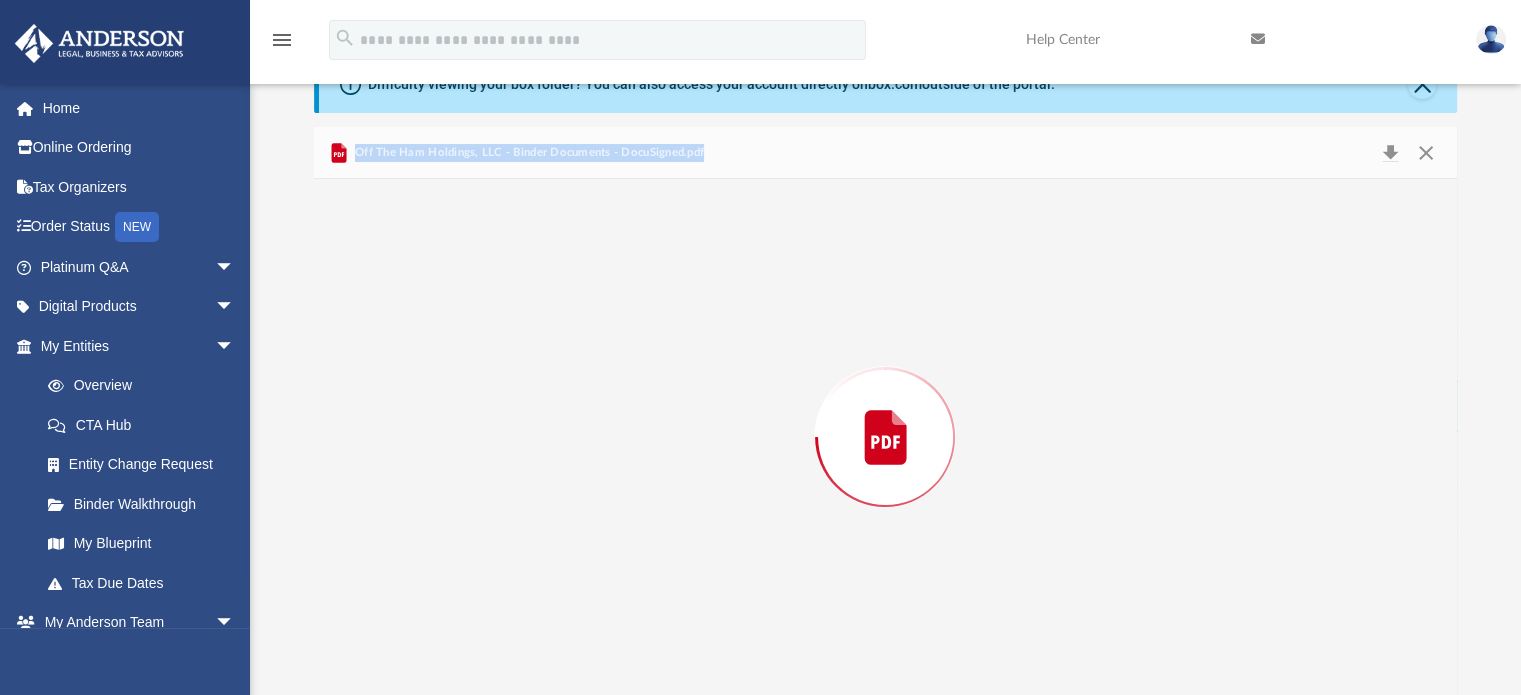 click at bounding box center [886, 437] 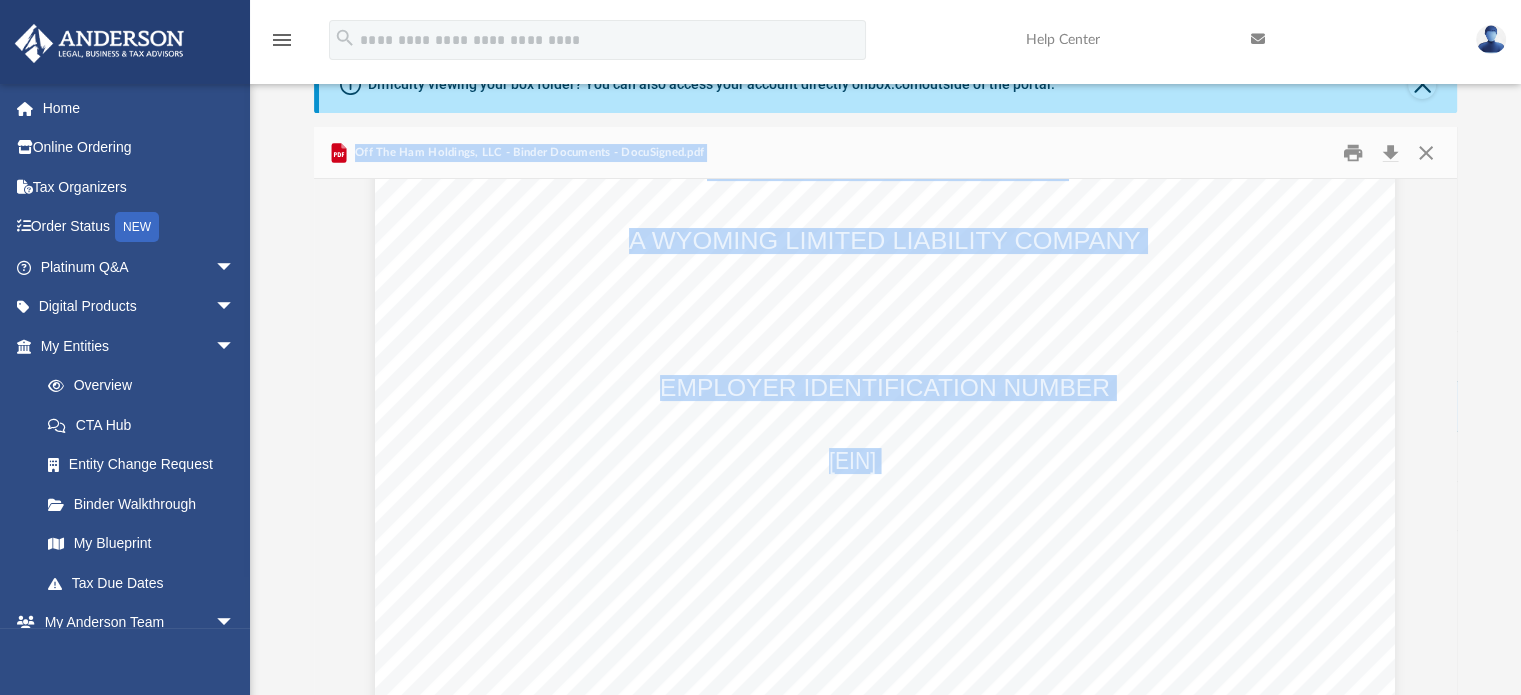 scroll, scrollTop: 8513, scrollLeft: 0, axis: vertical 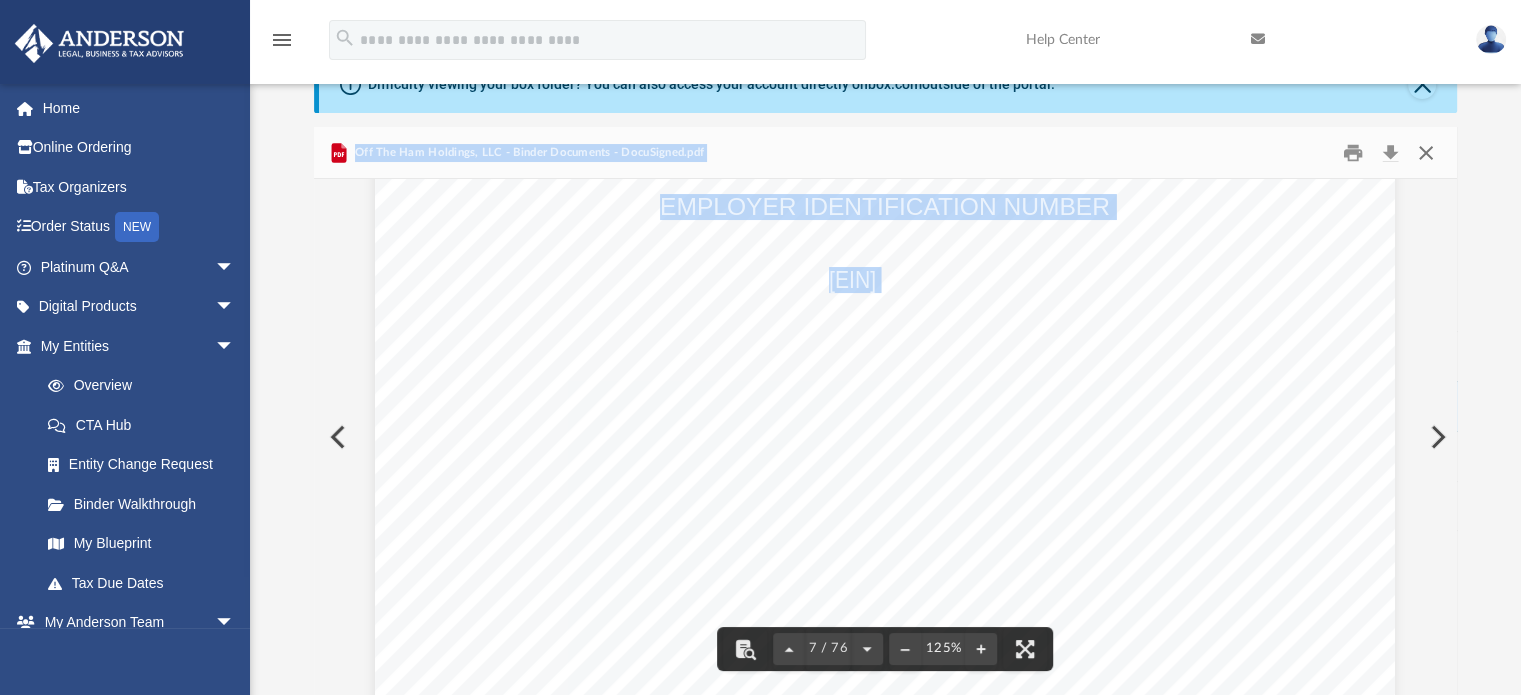 click at bounding box center [1426, 152] 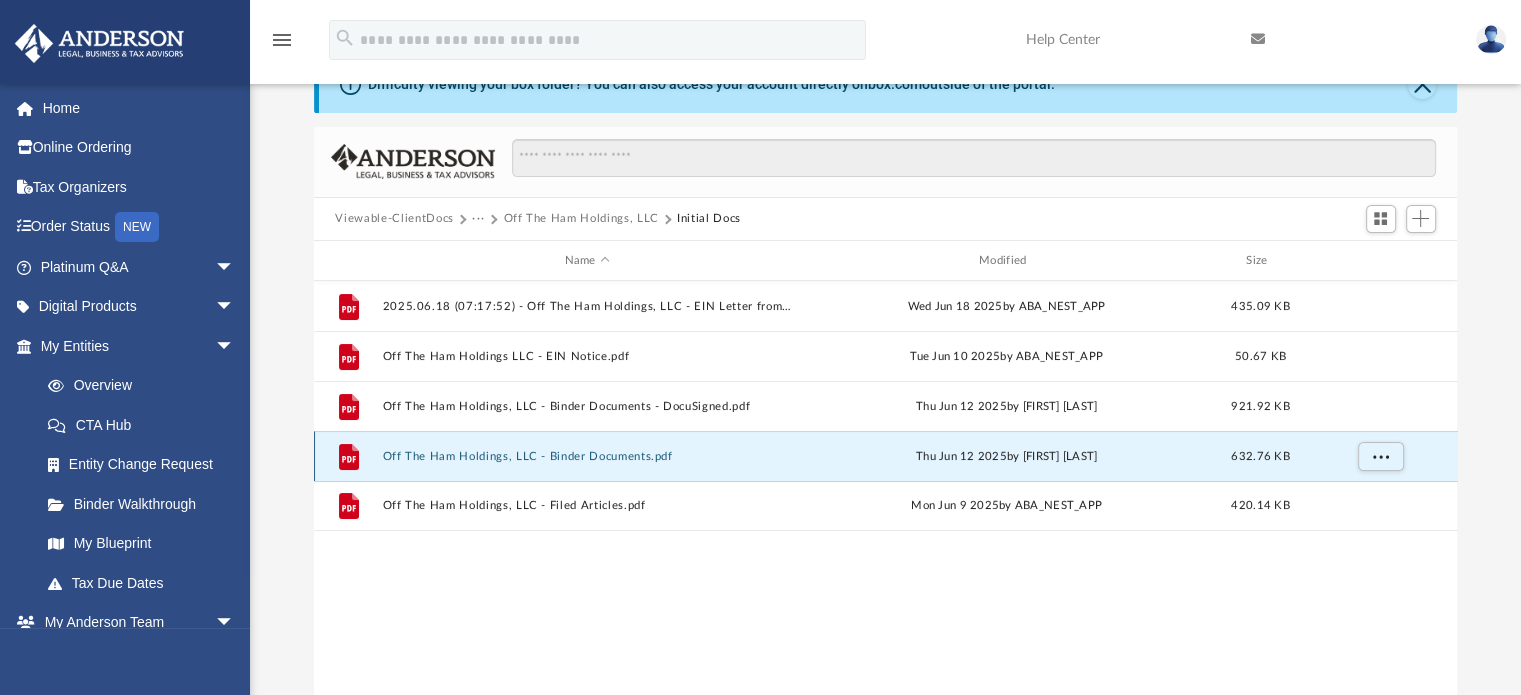 click on "Off The Ham Holdings, LLC - Binder Documents.pdf" at bounding box center (587, 456) 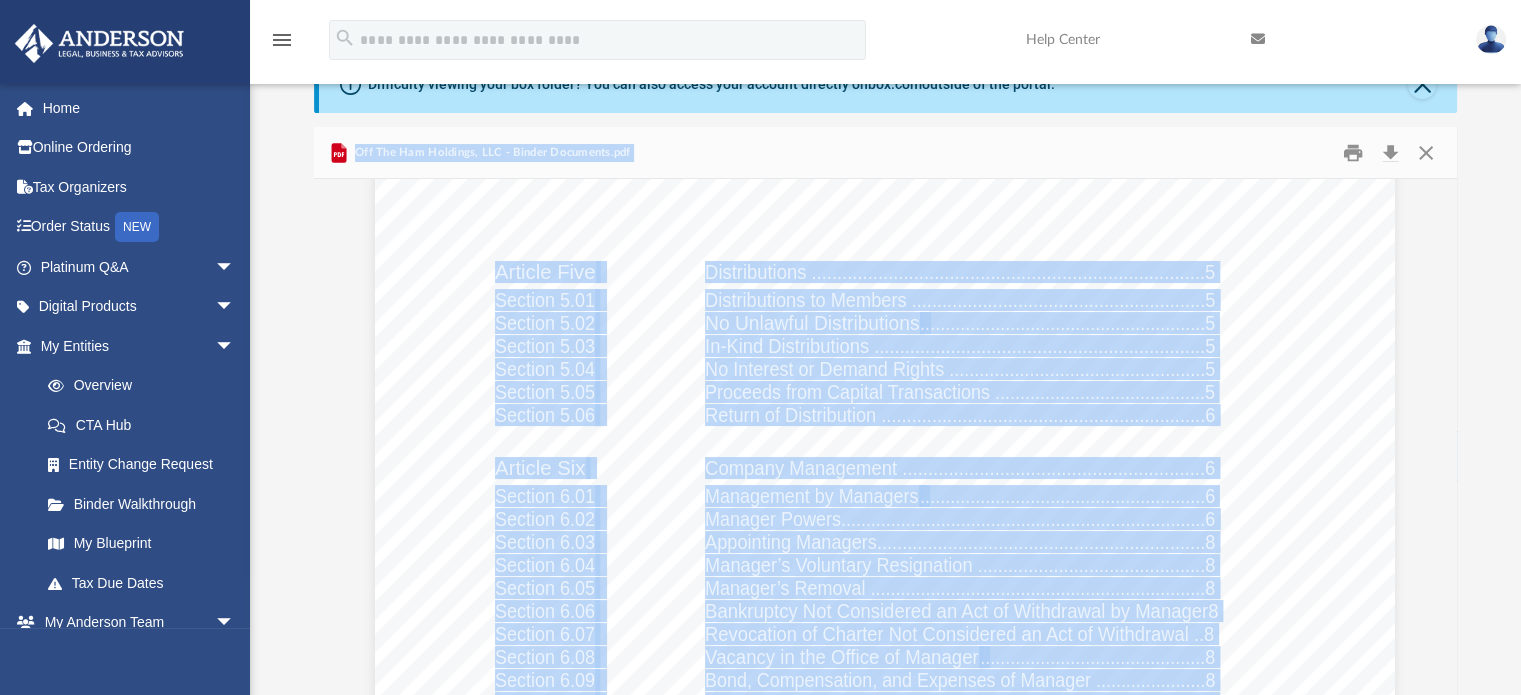 scroll, scrollTop: 0, scrollLeft: 0, axis: both 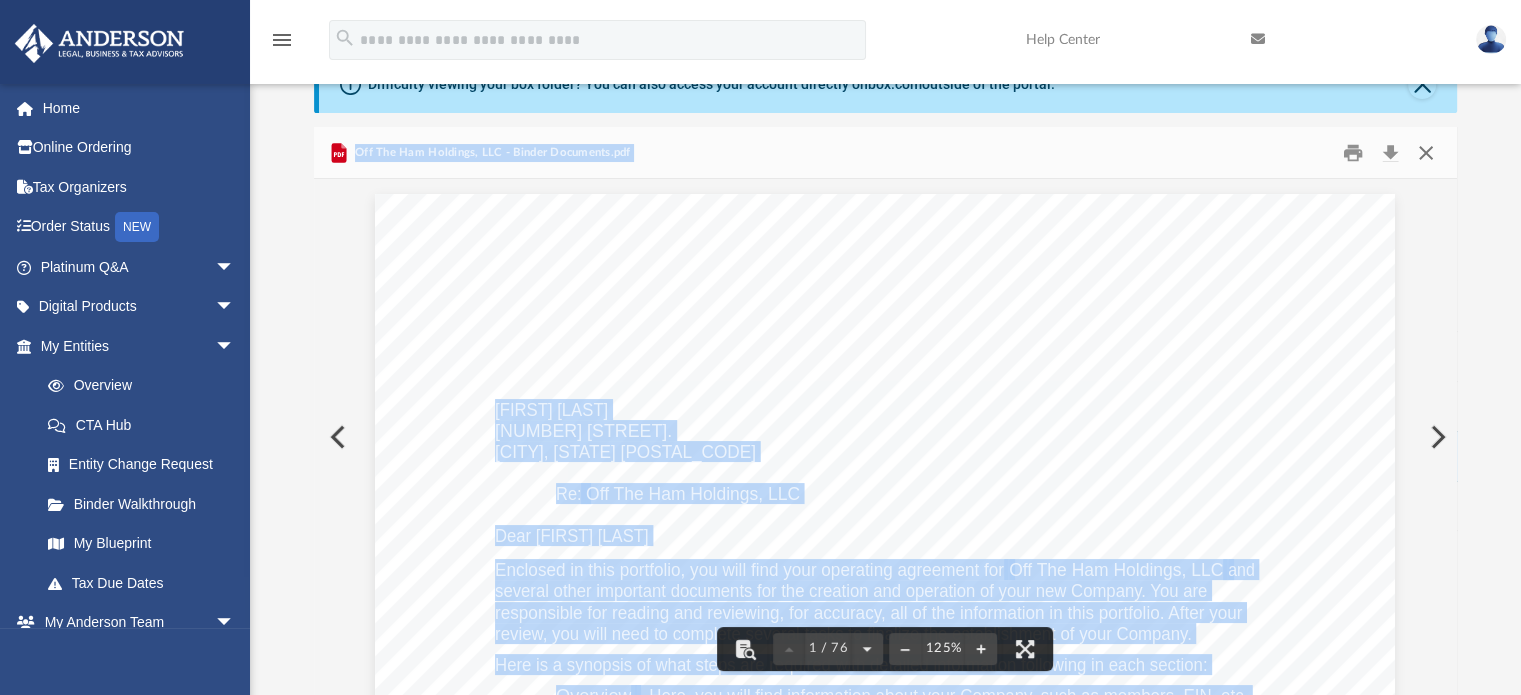 click at bounding box center [1426, 152] 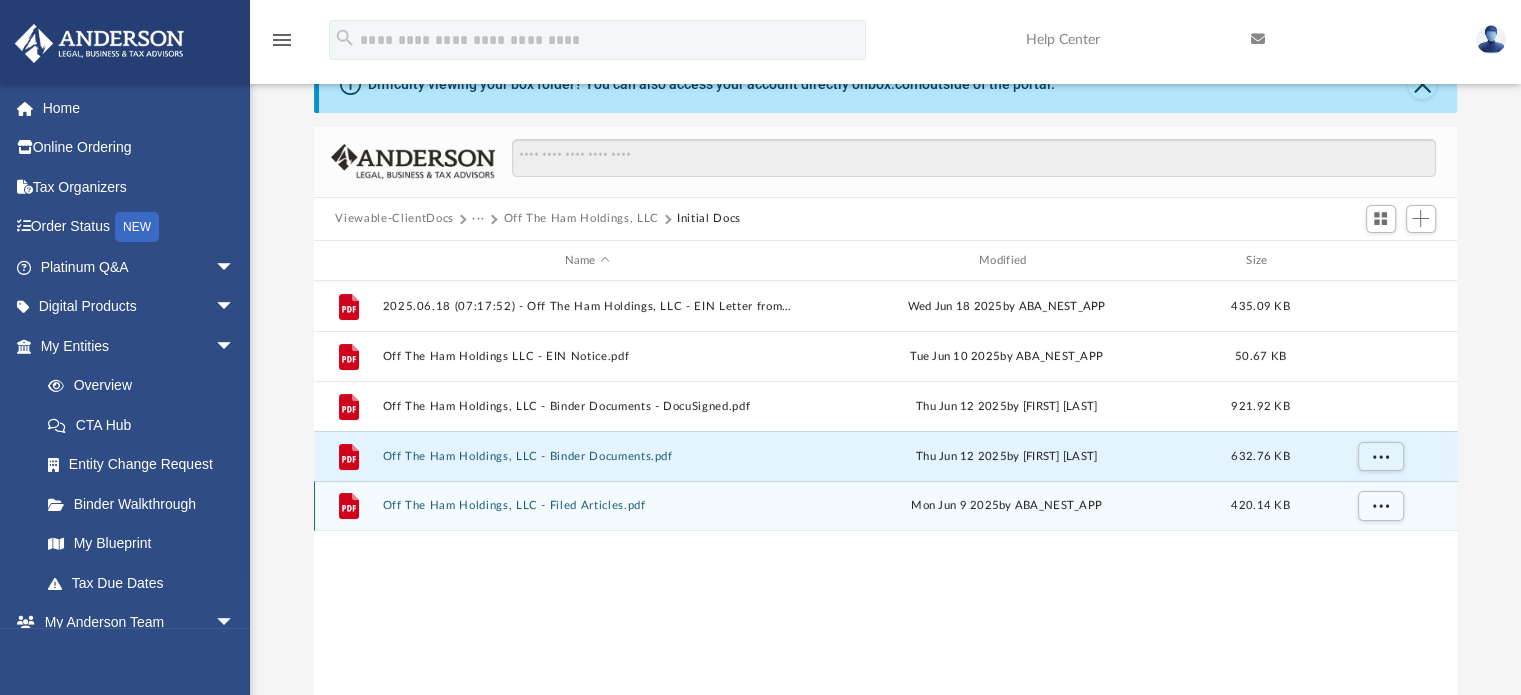 click on "Off The Ham Holdings, LLC - Filed Articles.pdf" at bounding box center [587, 506] 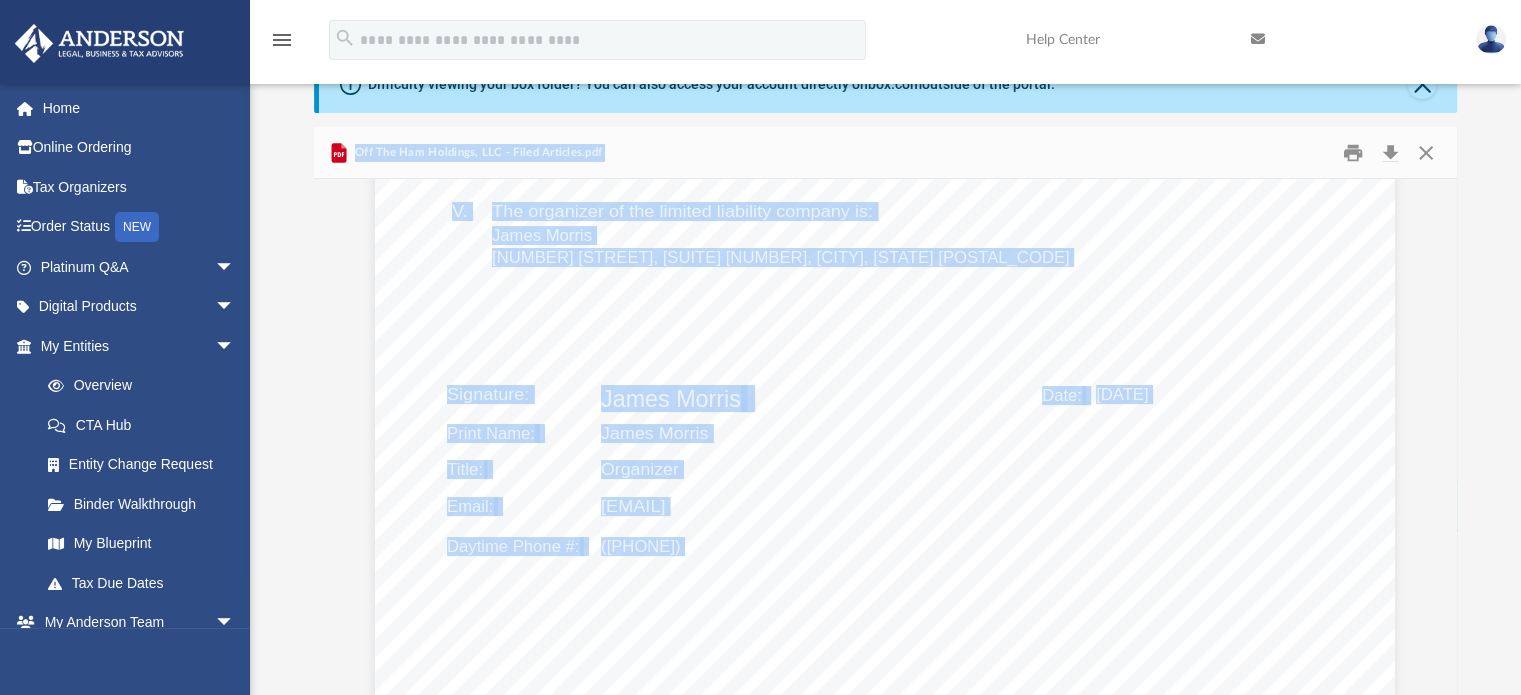 scroll, scrollTop: 0, scrollLeft: 0, axis: both 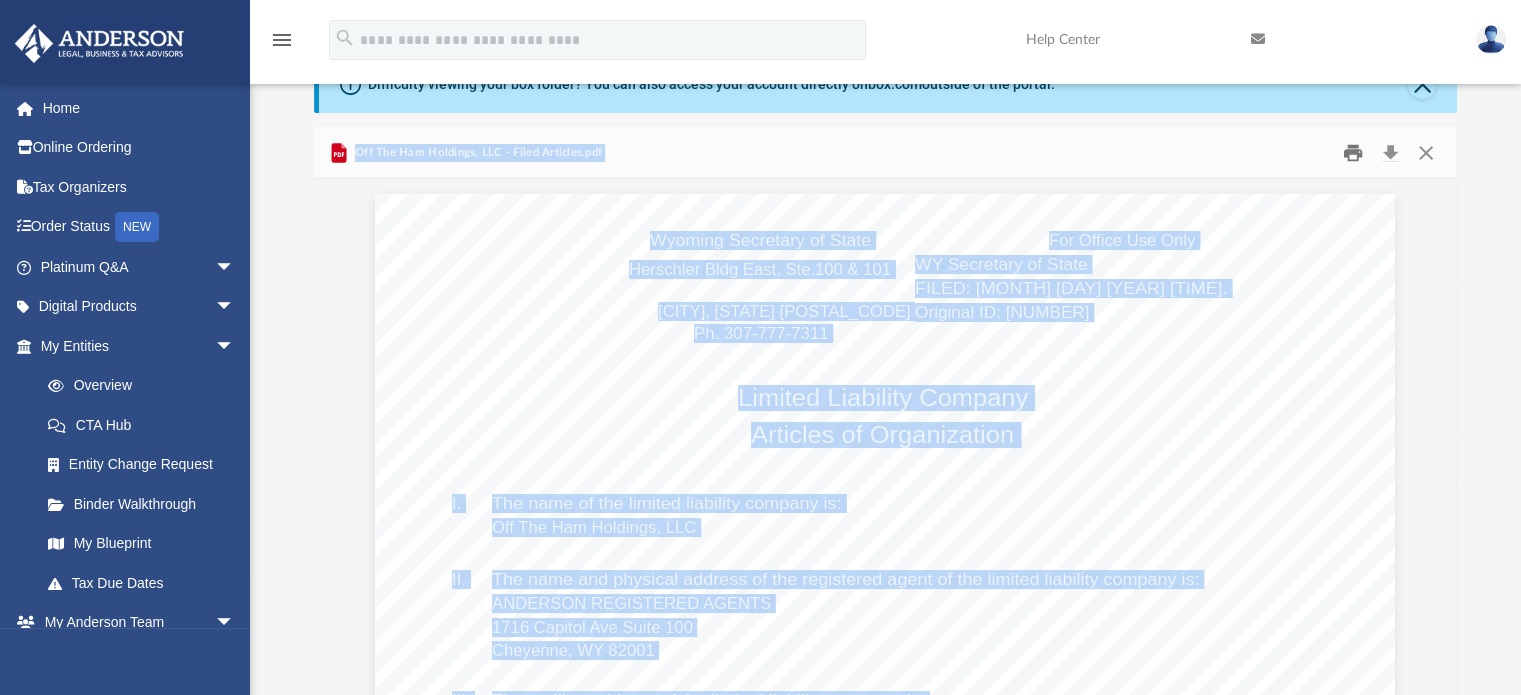 click at bounding box center [1353, 152] 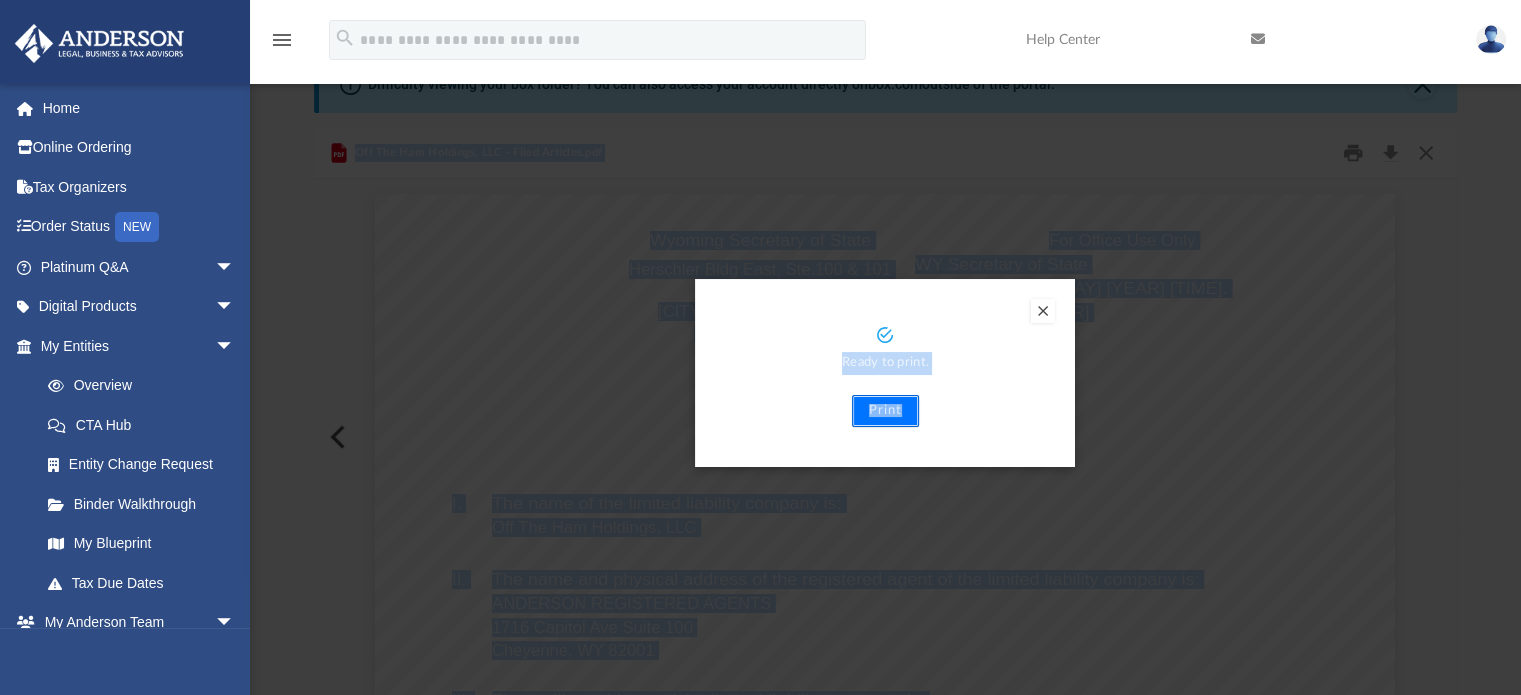 click on "Print" at bounding box center (885, 411) 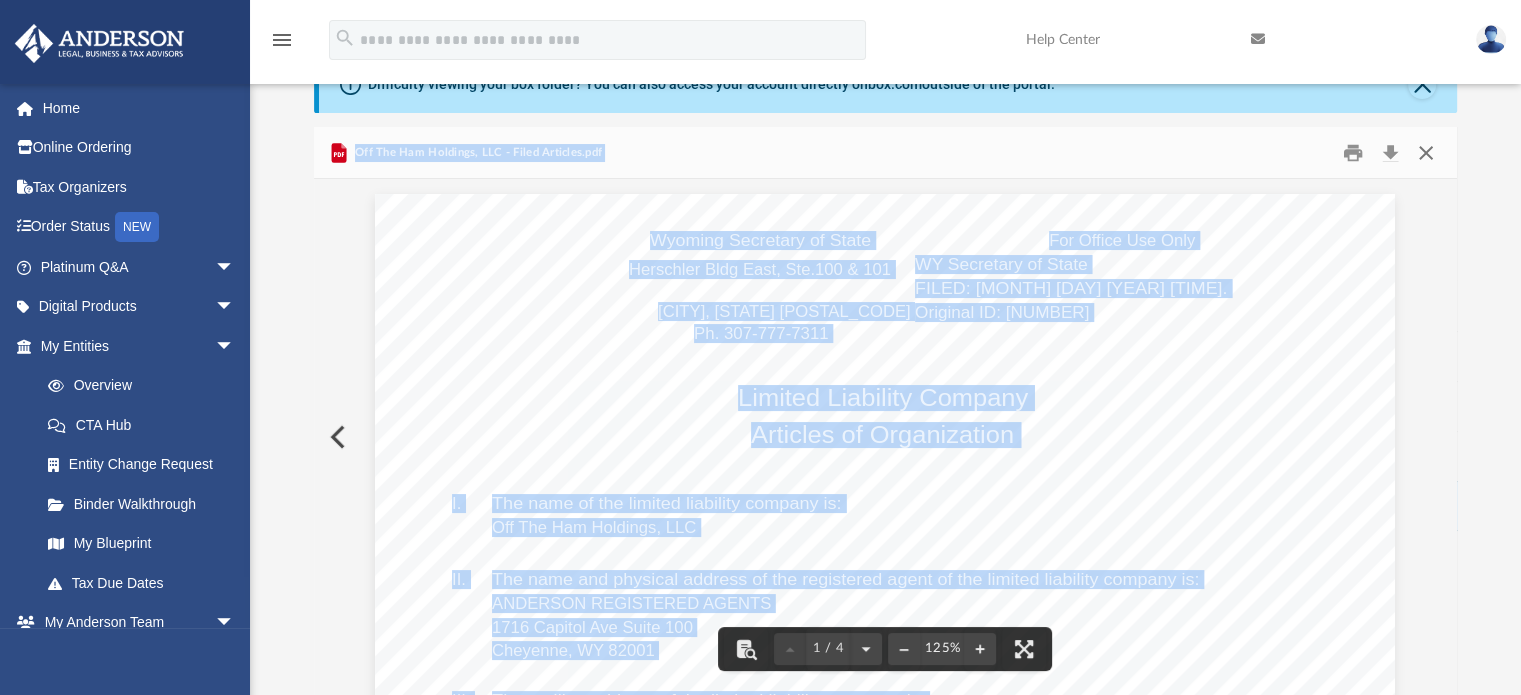 click at bounding box center (1426, 152) 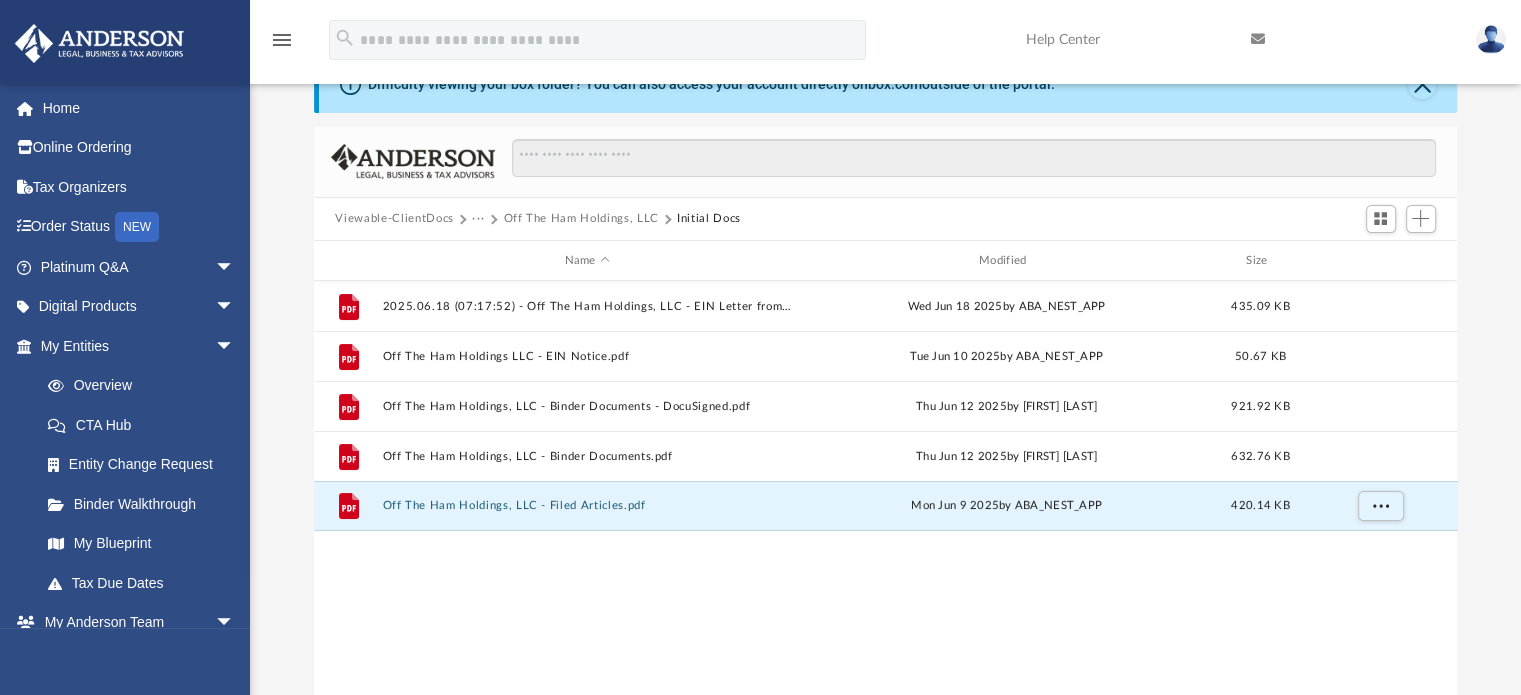 click on "File [YEAR].[MONTH].[DAY] ([TIME]) - Off The Ham Holdings, LLC - EIN Letter from IRS.pdf Wed Jun 18 2025 by [INITIALS]_[INITIALS]_[INITIALS]_[INITIALS] 435.09 KB File Off The Ham Holdings LLC - EIN Notice.pdf Tue Jun 10 2025 by [INITIALS]_[INITIALS]_[INITIALS]_[INITIALS] 50.67 KB File Off The Ham Holdings, LLC - Binder Documents - DocuSigned.pdf Thu Jun 12 2025 by [FIRST] [LAST] 921.92 KB File Off The Ham Holdings, LLC - Binder Documents.pdf Thu Jun 12 2025 by [FIRST] [LAST] 632.76 KB File Off The Ham Holdings, LLC - Filed Articles.pdf Mon Jun 9 2025 by [INITIALS]_[INITIALS]_[INITIALS]_[INITIALS] 420.14 KB" at bounding box center [886, 488] 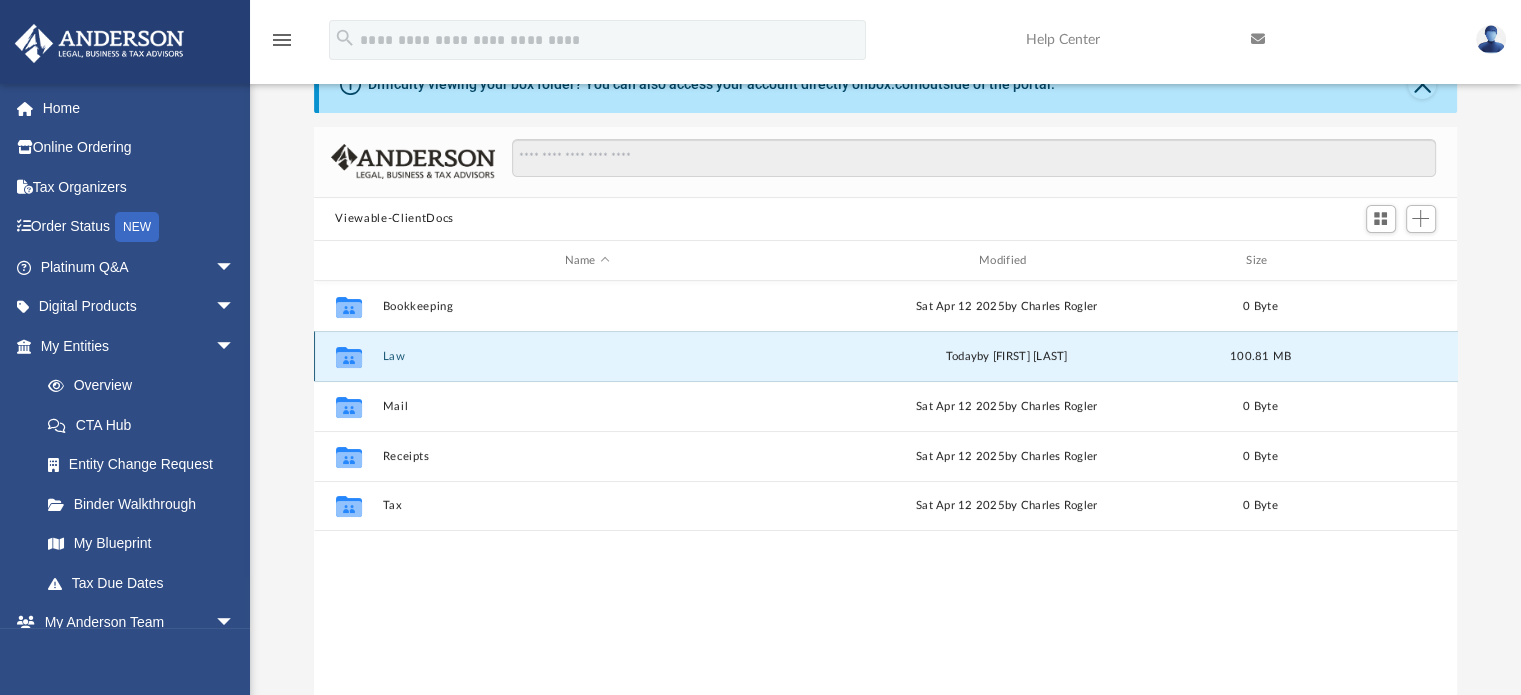 click on "Law" at bounding box center (587, 356) 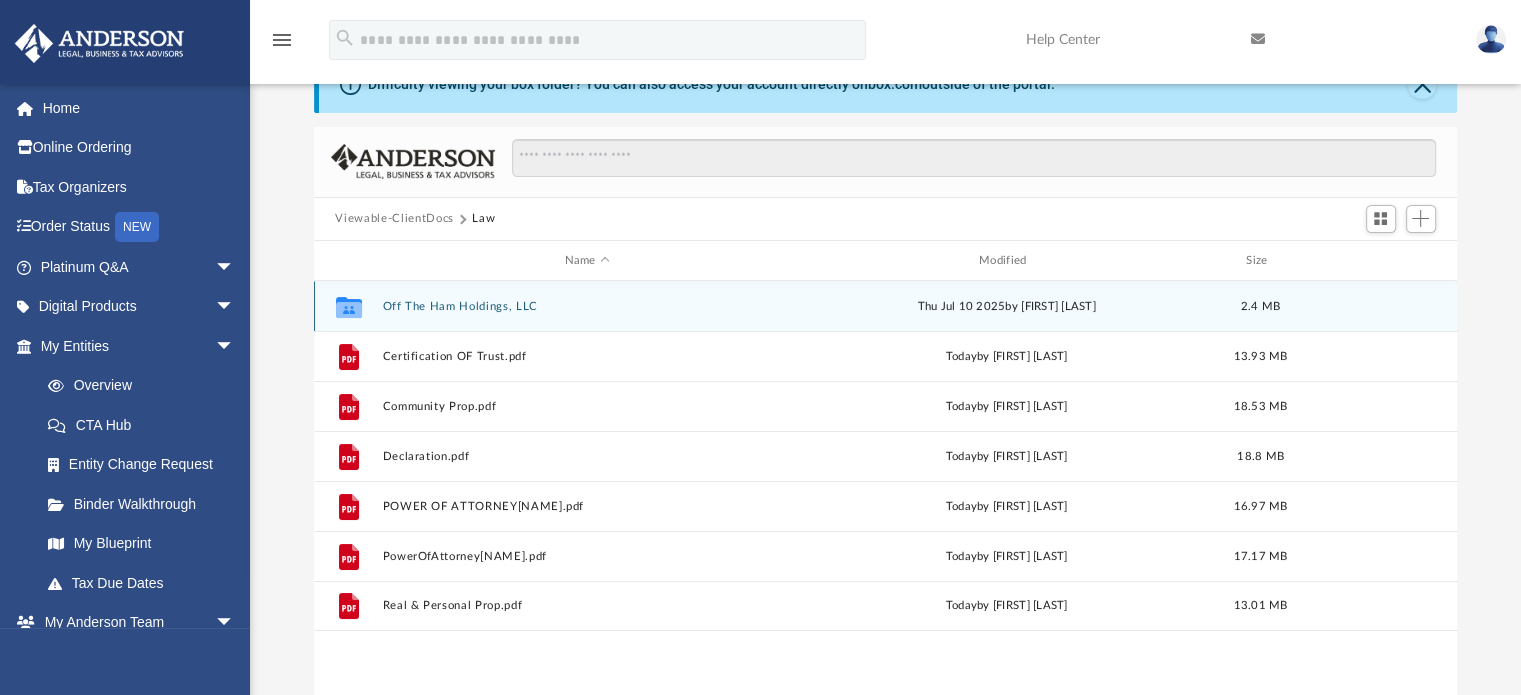 click on "Off The Ham Holdings, LLC" at bounding box center (587, 306) 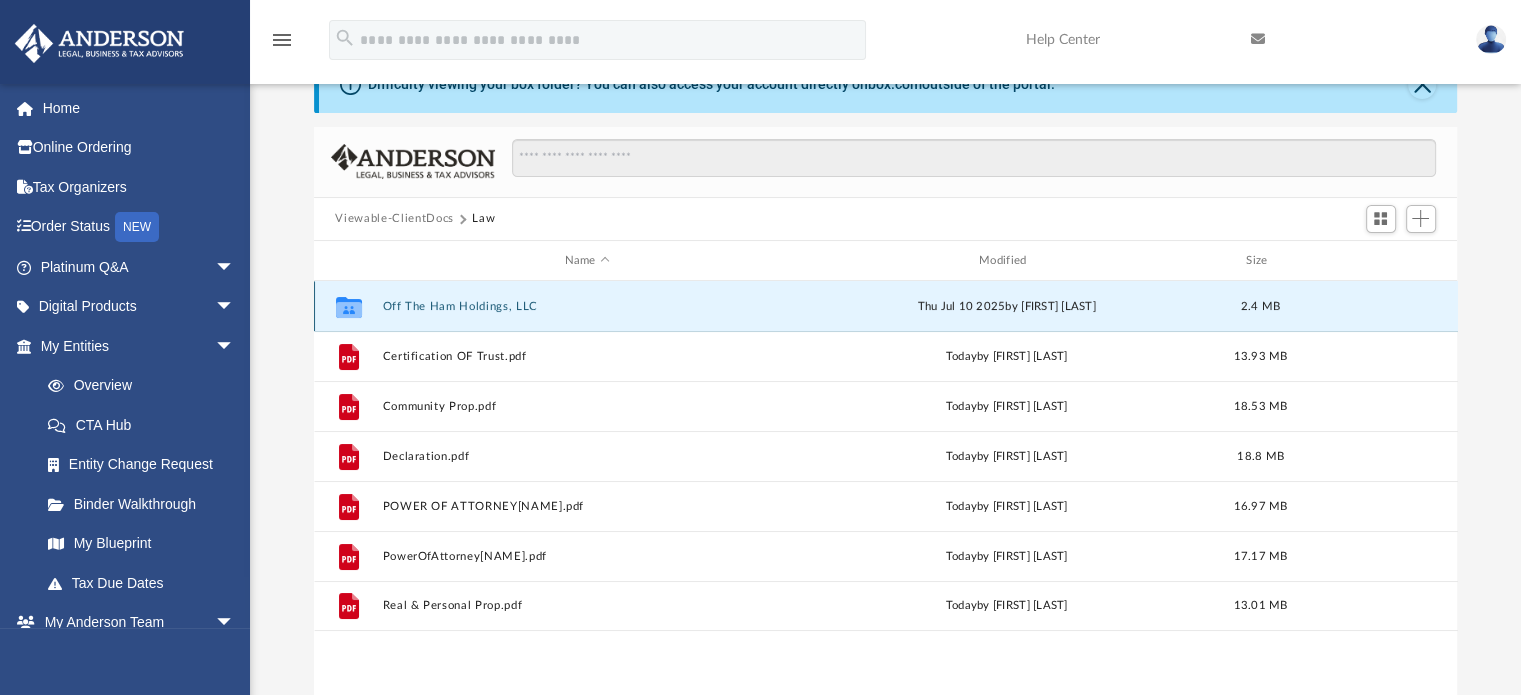 click on "Off The Ham Holdings, LLC" at bounding box center [587, 306] 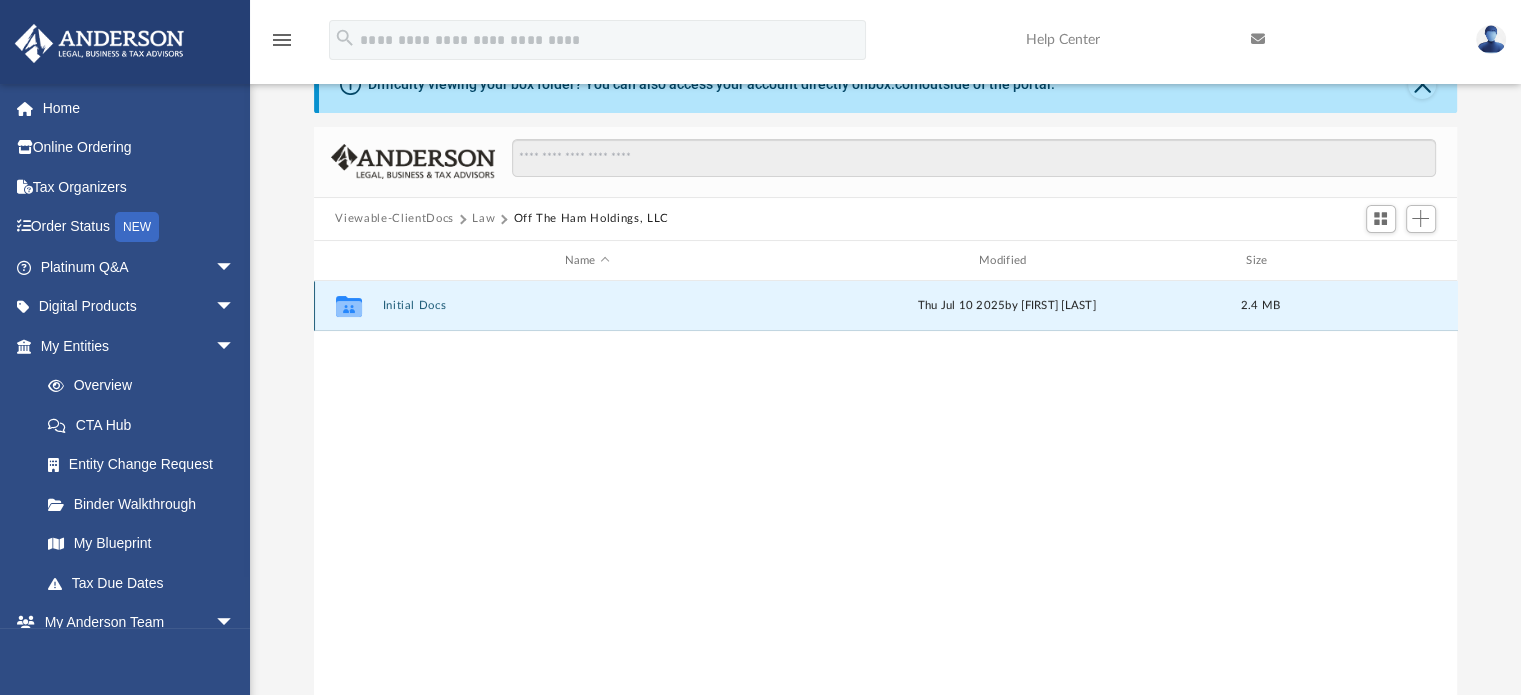 click on "Initial Docs" at bounding box center (587, 306) 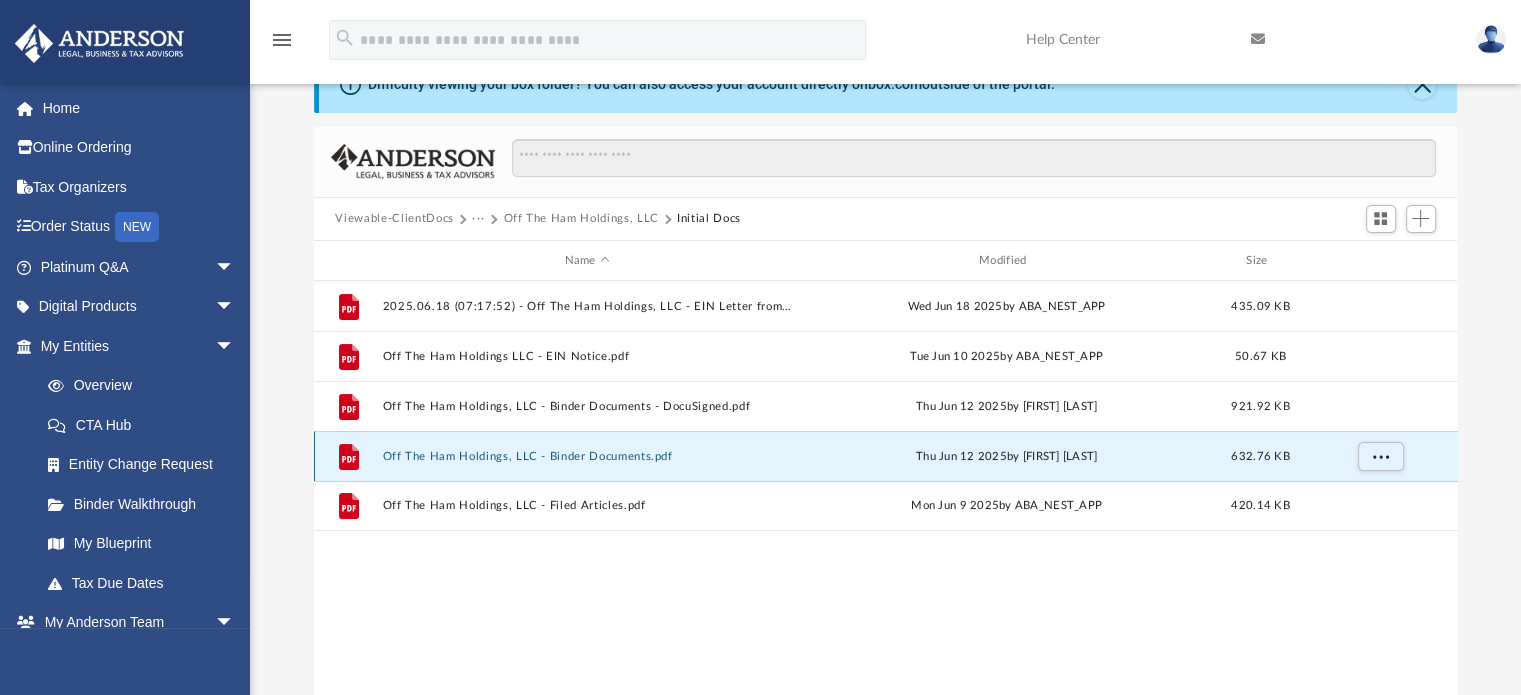 click on "Off The Ham Holdings, LLC - Binder Documents.pdf" at bounding box center [587, 456] 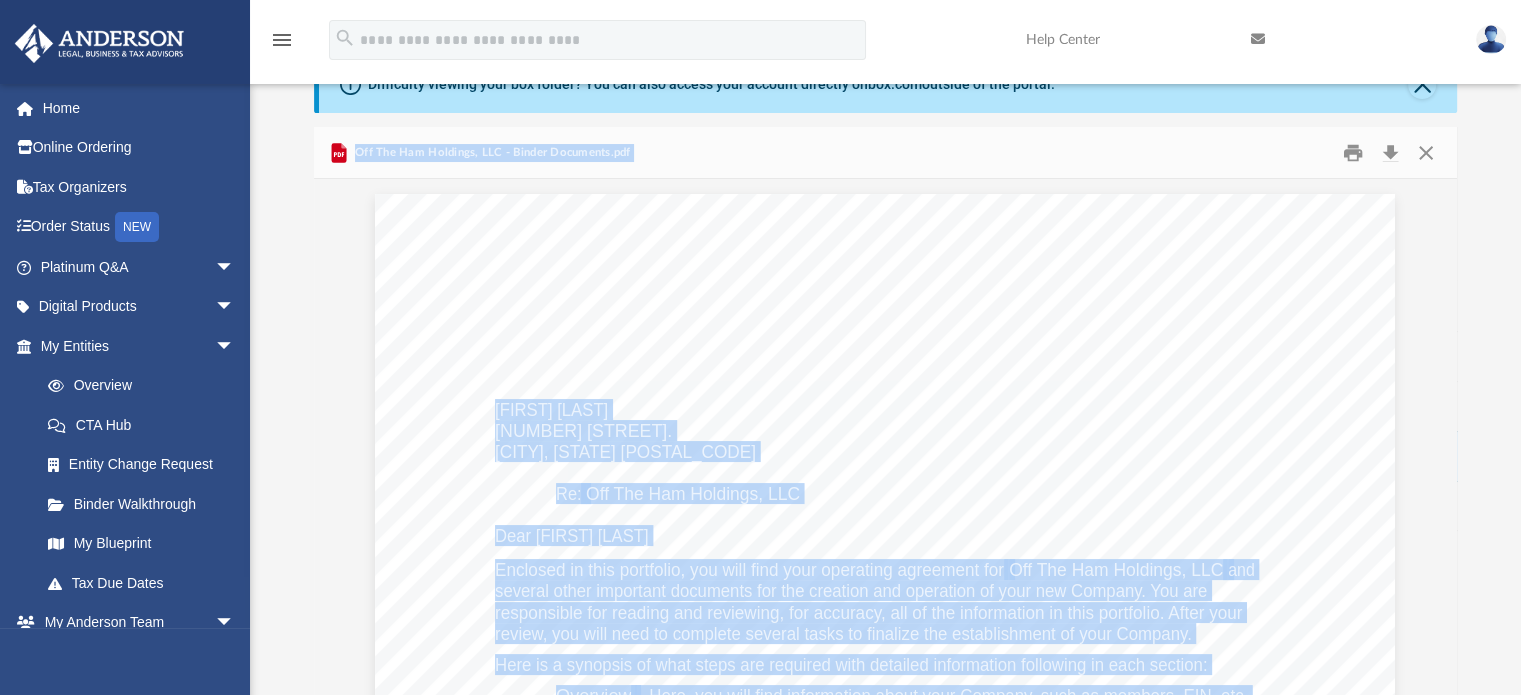 scroll, scrollTop: 405, scrollLeft: 0, axis: vertical 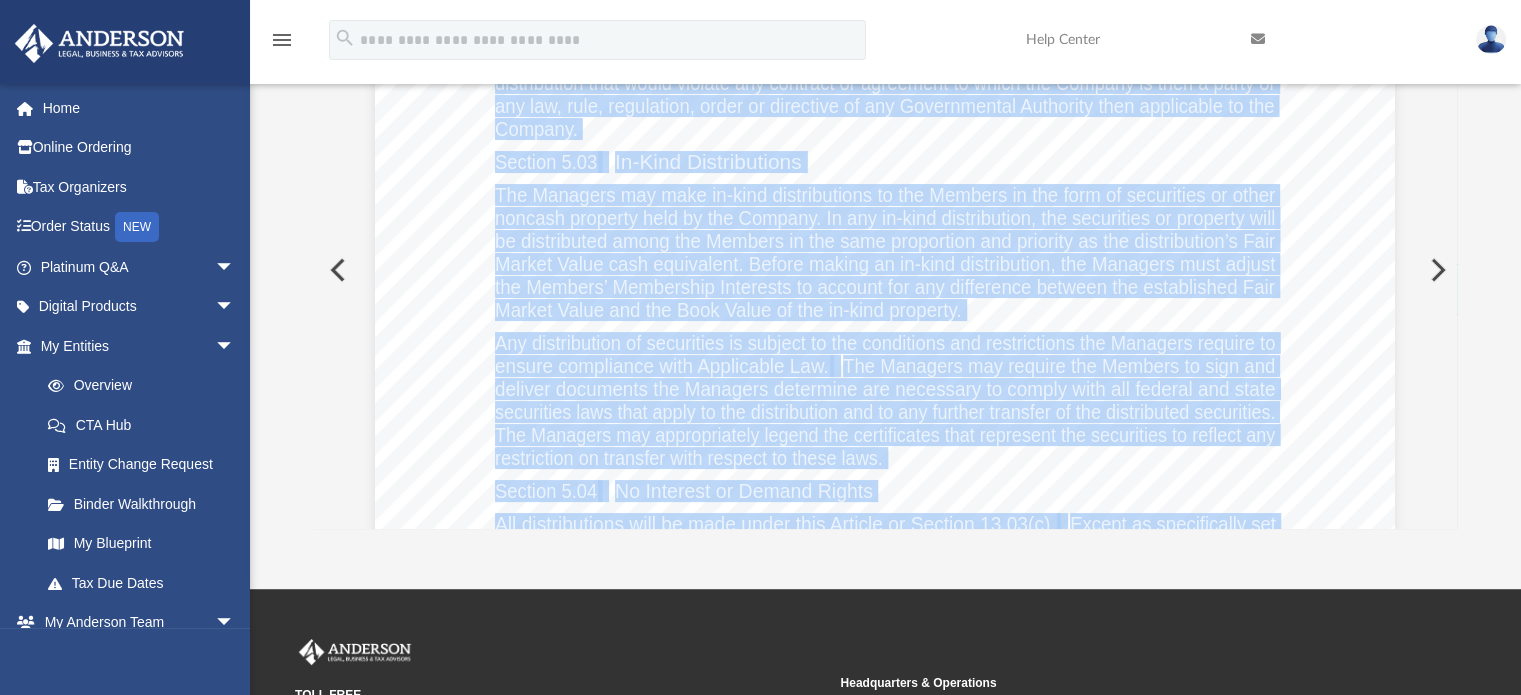click at bounding box center [1491, 39] 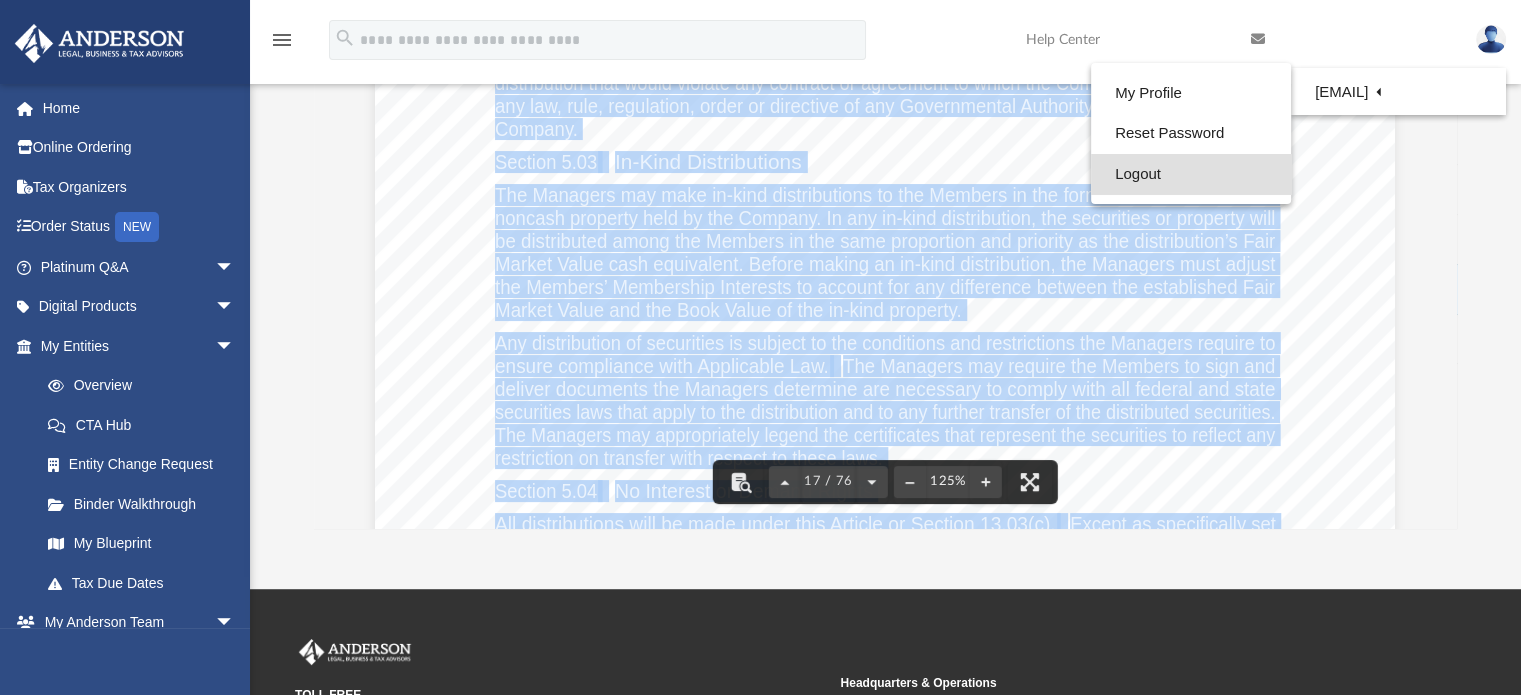 click on "Logout" at bounding box center (1191, 174) 